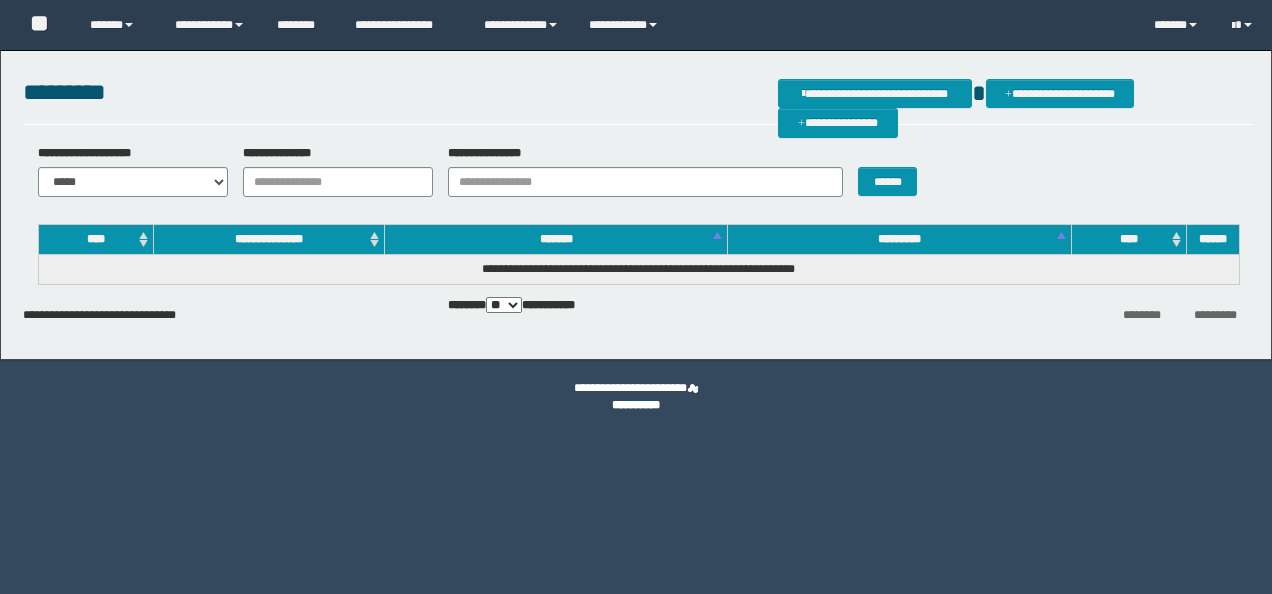 scroll, scrollTop: 0, scrollLeft: 0, axis: both 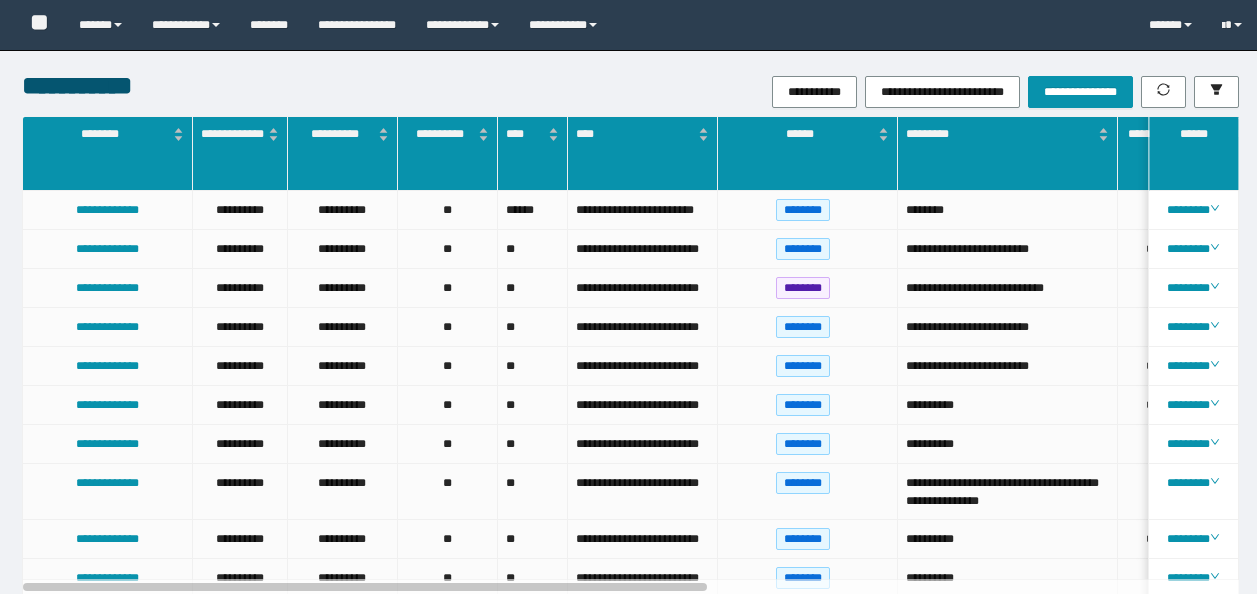 click at bounding box center (1216, 92) 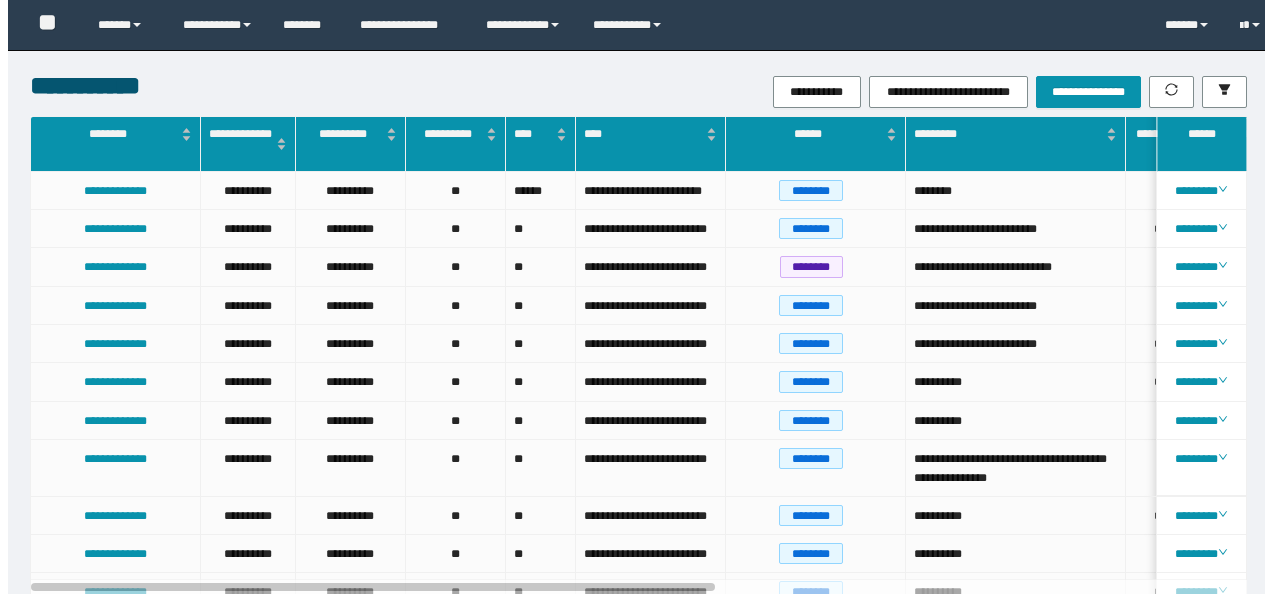 scroll, scrollTop: 0, scrollLeft: 0, axis: both 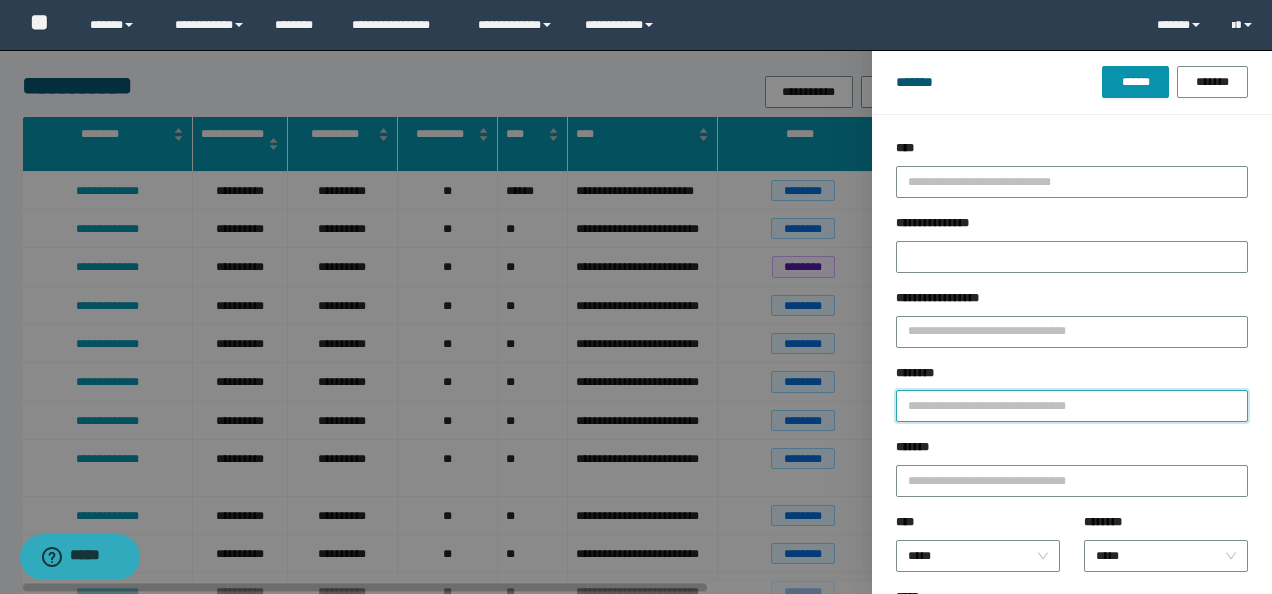 click on "********" at bounding box center [1072, 406] 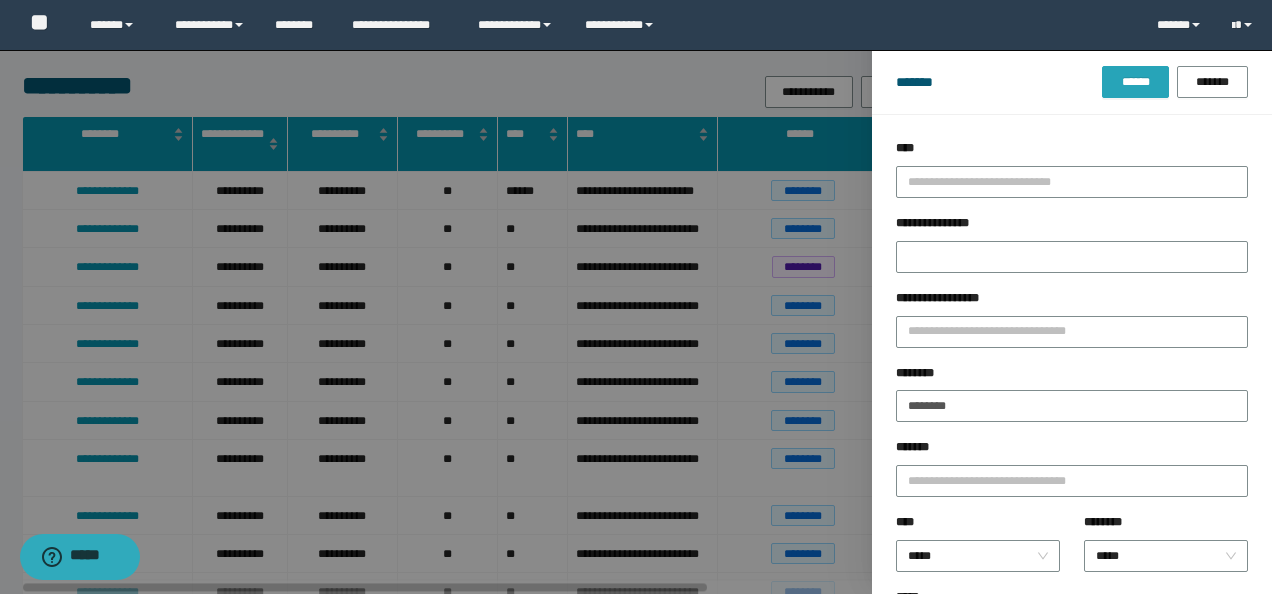 click on "******" at bounding box center [1135, 82] 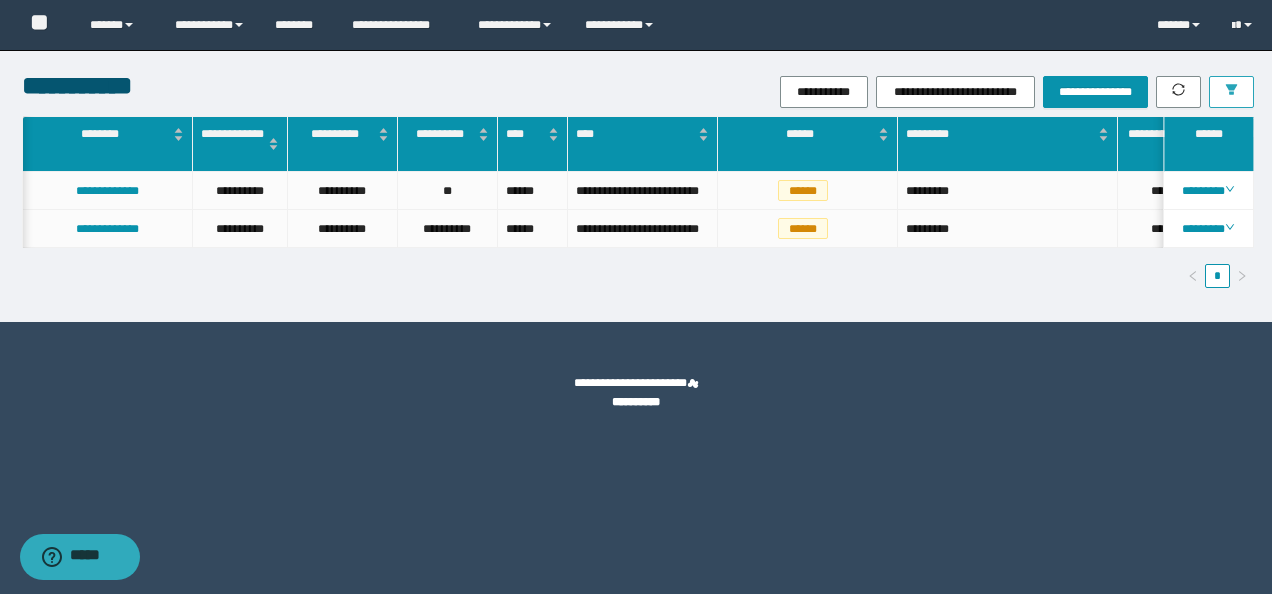 scroll, scrollTop: 0, scrollLeft: 238, axis: horizontal 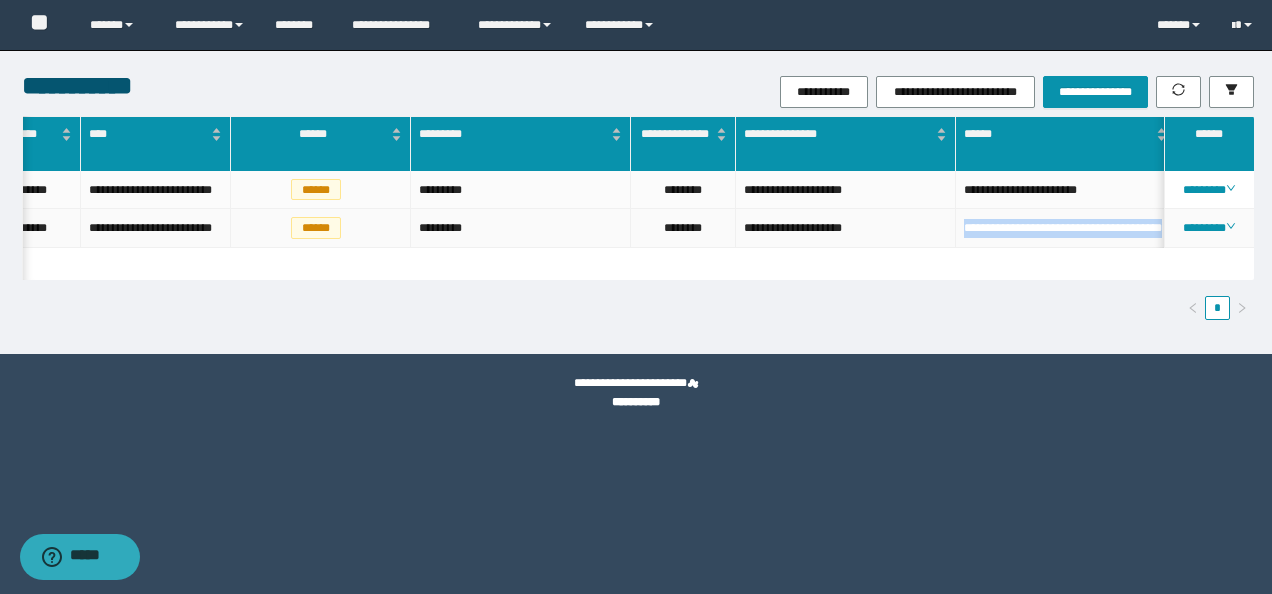 drag, startPoint x: 1022, startPoint y: 250, endPoint x: 919, endPoint y: 224, distance: 106.23088 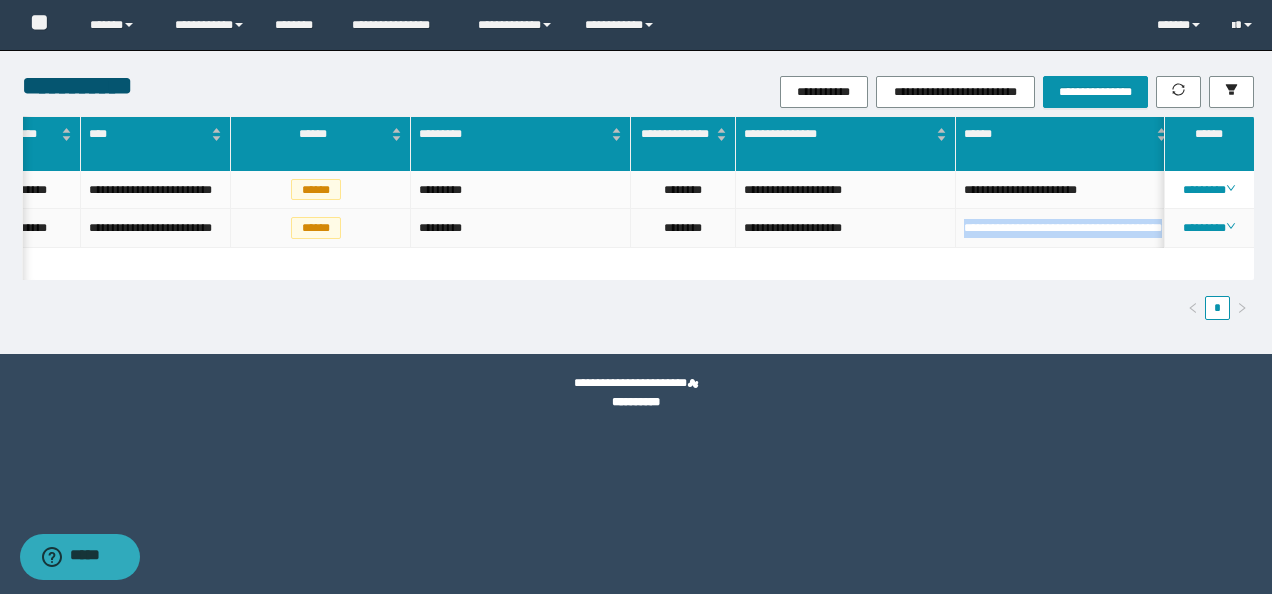 copy on "**********" 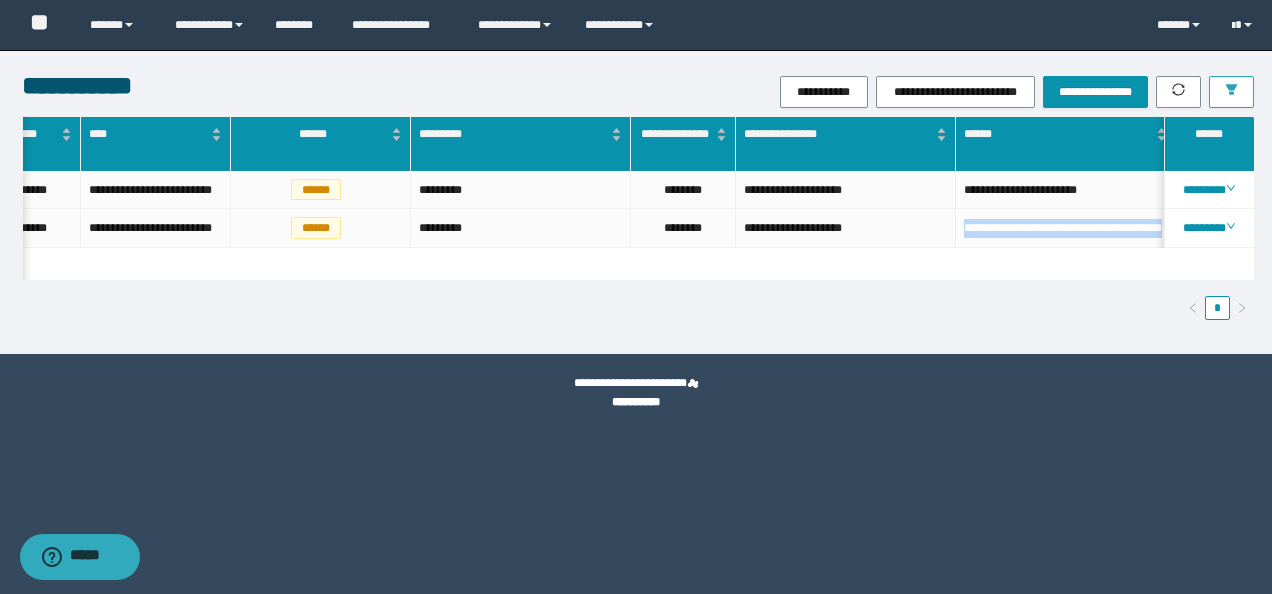 click at bounding box center [1231, 92] 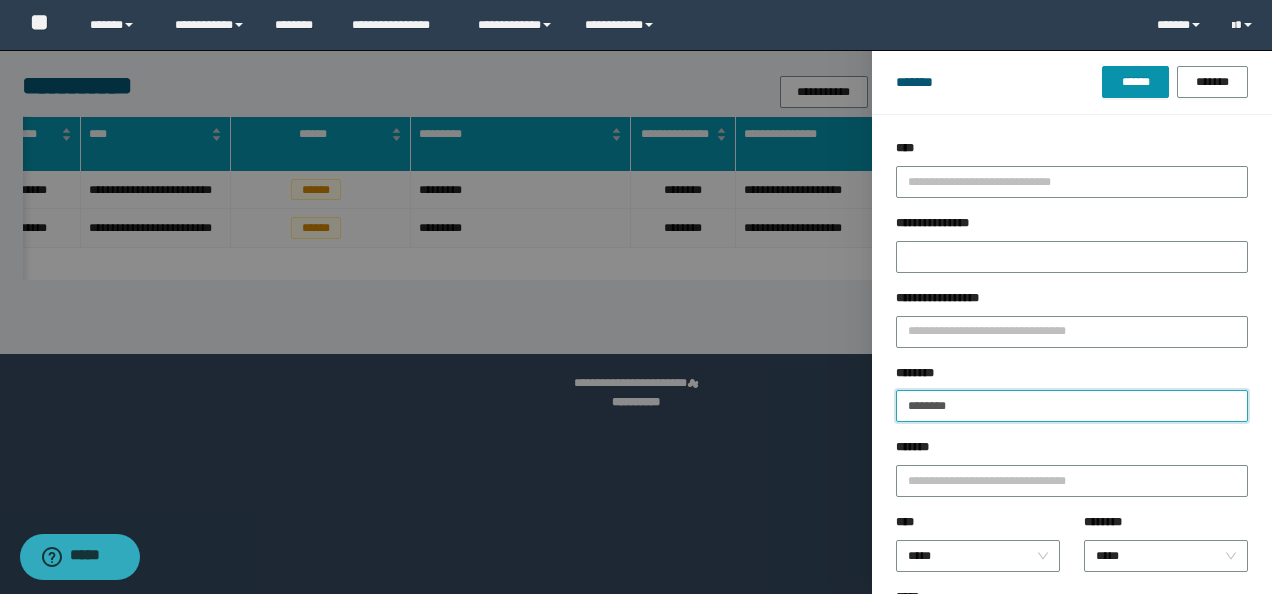 drag, startPoint x: 981, startPoint y: 407, endPoint x: 368, endPoint y: 374, distance: 613.88763 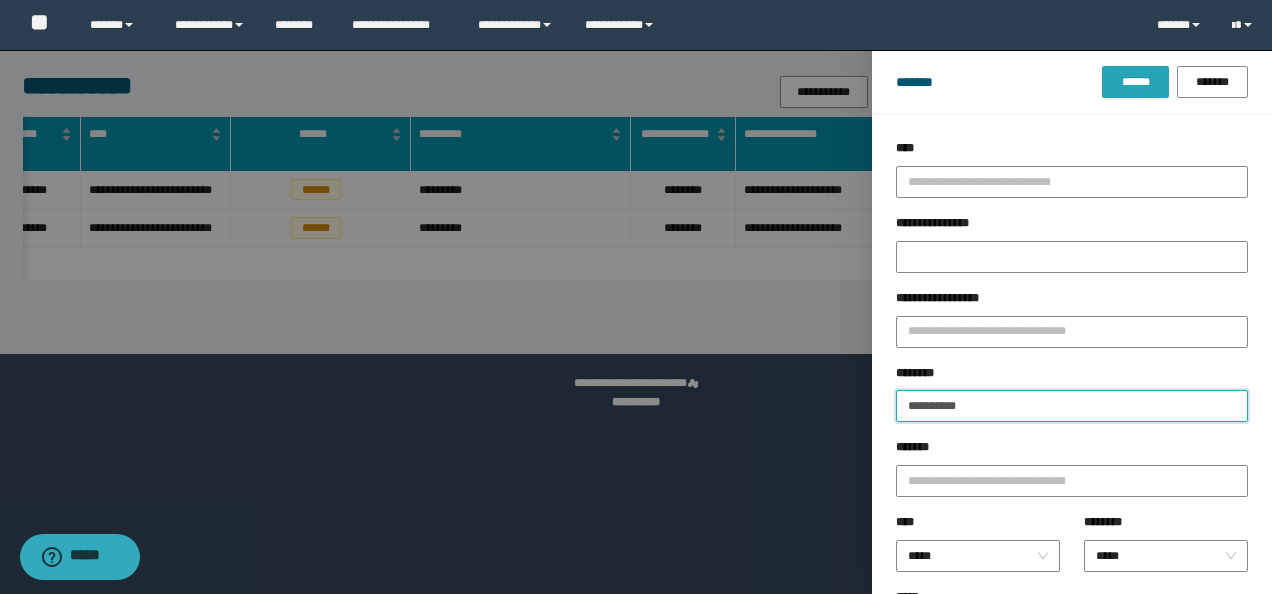 type on "**********" 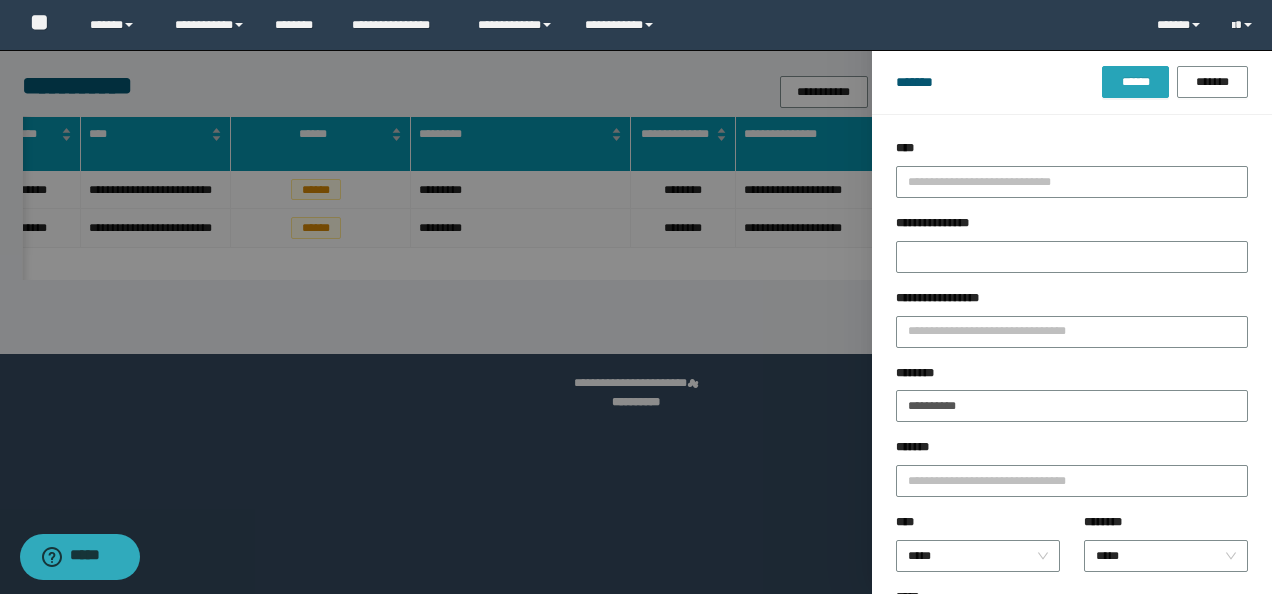 click on "******" at bounding box center [1135, 82] 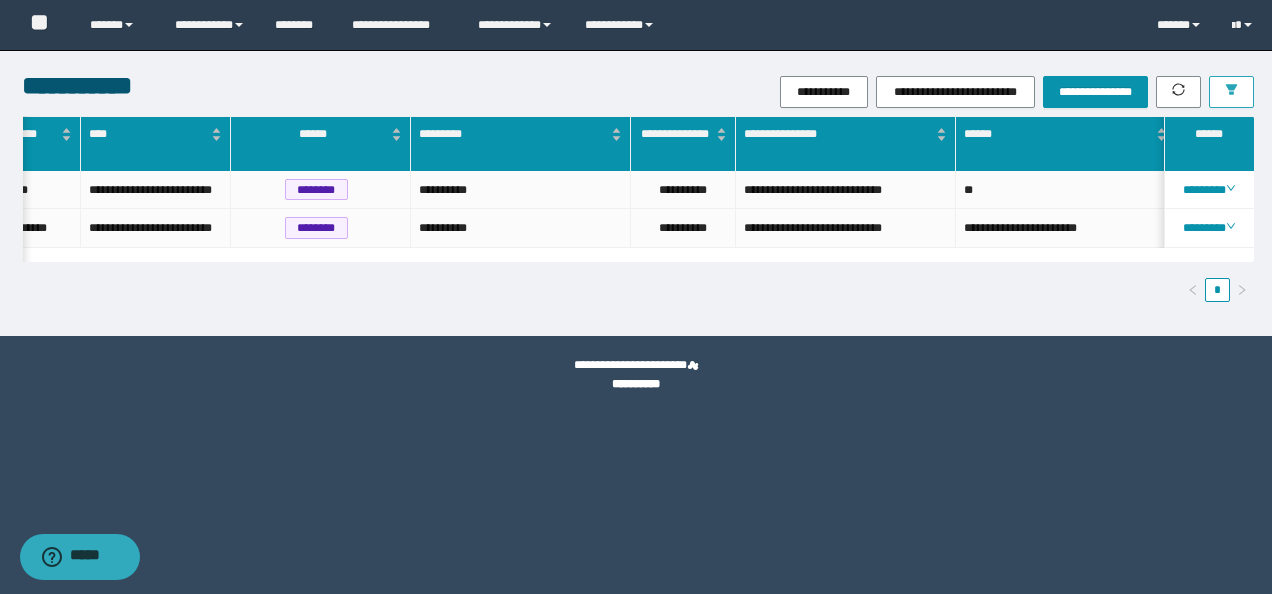 scroll, scrollTop: 0, scrollLeft: 0, axis: both 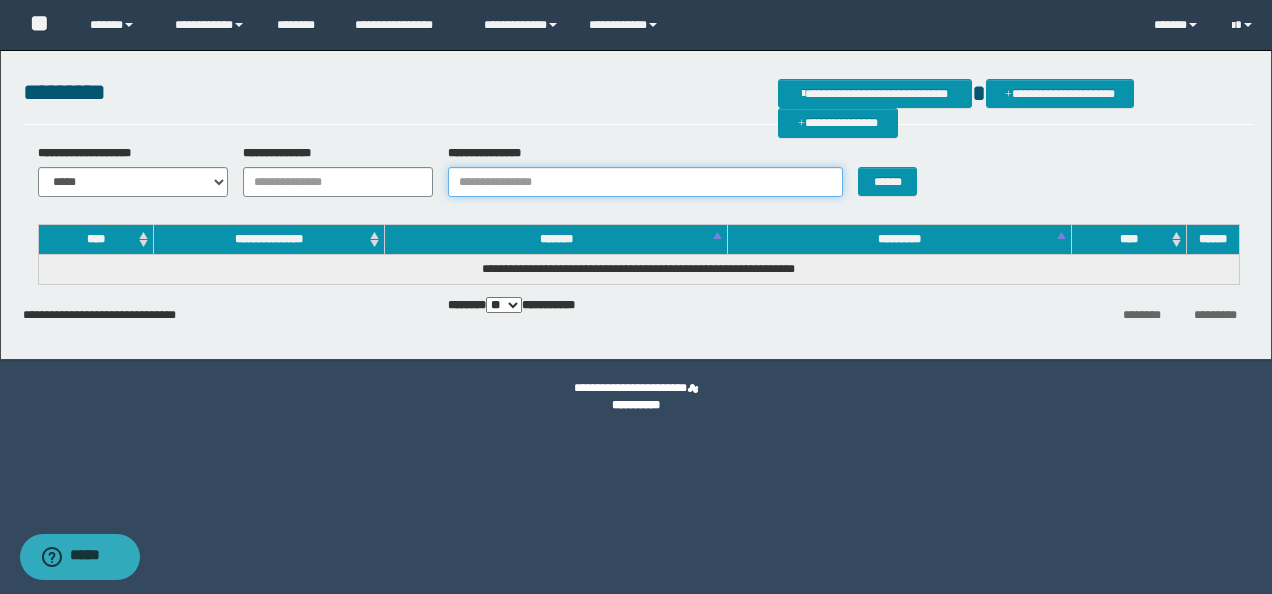 click on "**********" at bounding box center [645, 182] 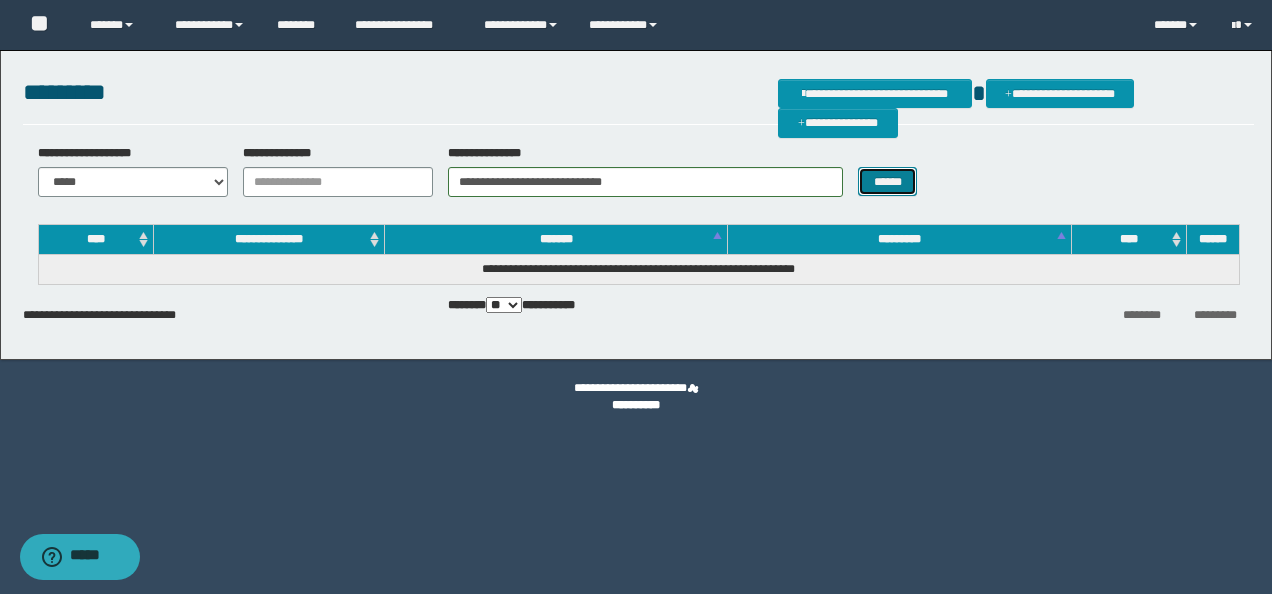 click on "******" at bounding box center [887, 181] 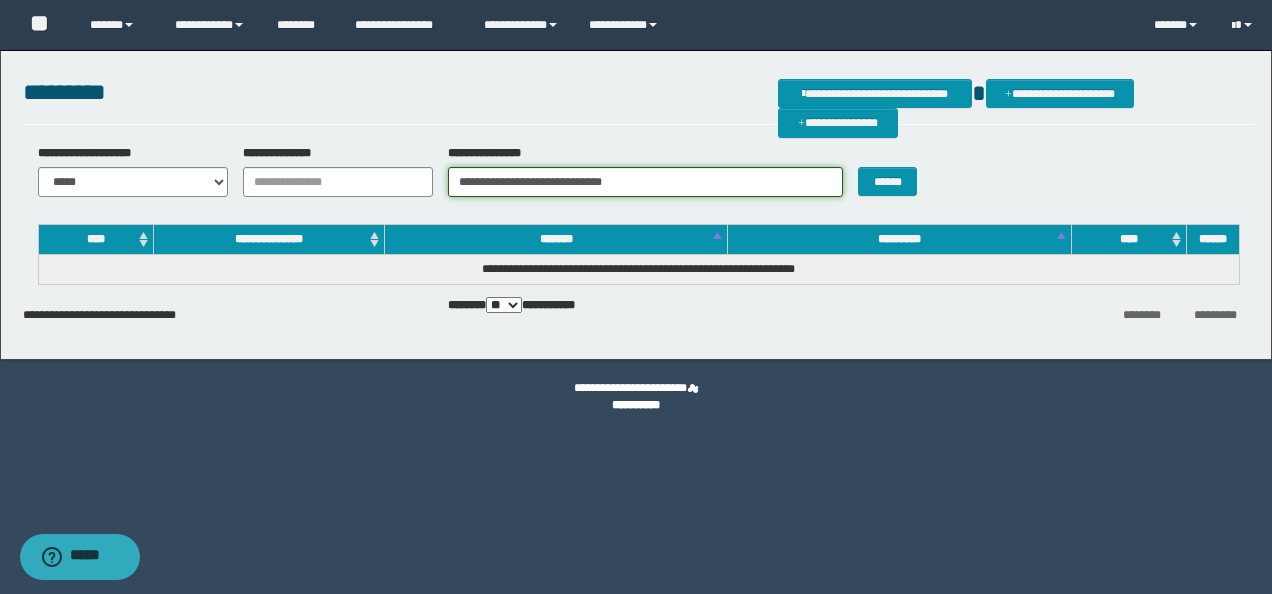 click on "**********" at bounding box center (645, 182) 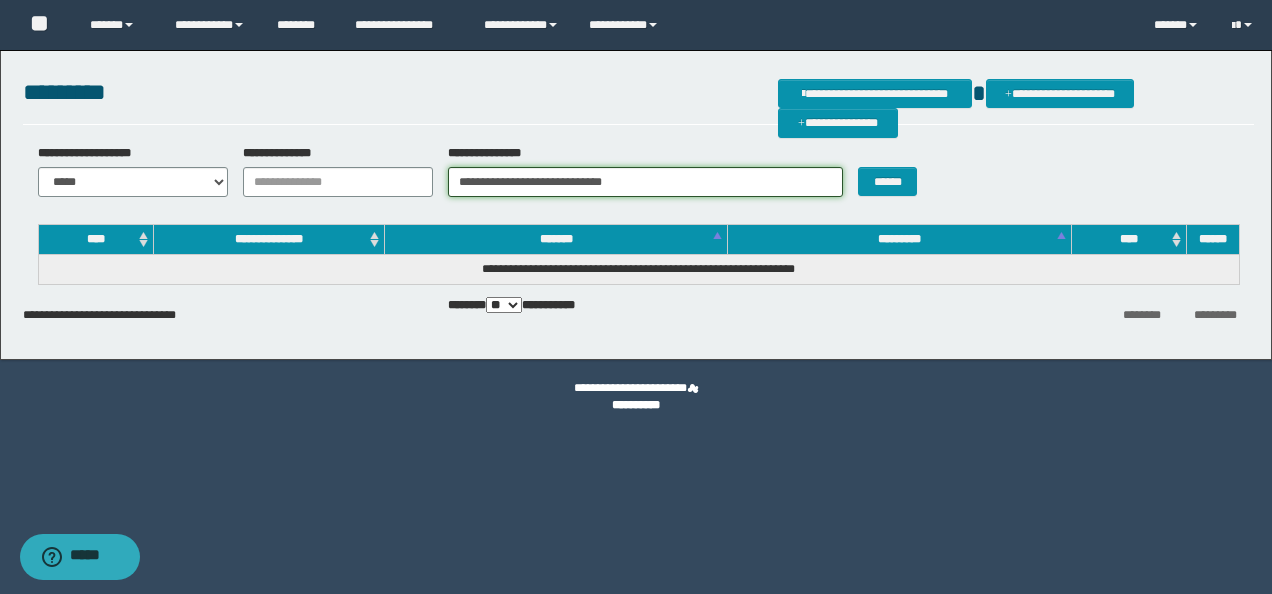 drag, startPoint x: 538, startPoint y: 182, endPoint x: 152, endPoint y: 182, distance: 386 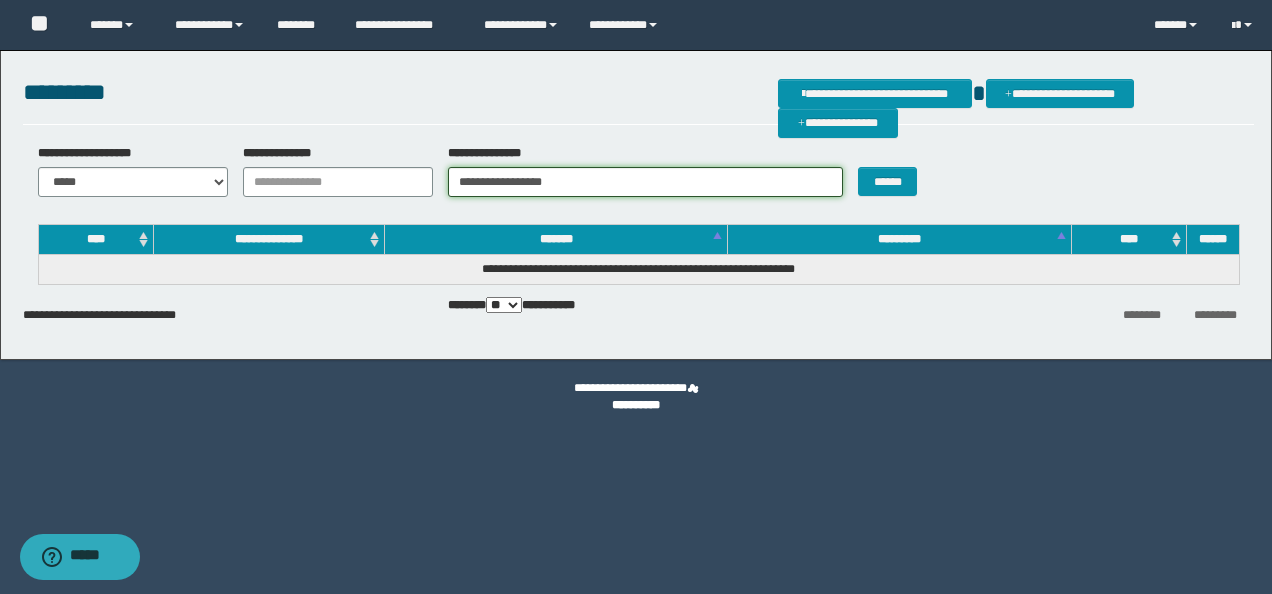 drag, startPoint x: 568, startPoint y: 186, endPoint x: 114, endPoint y: 188, distance: 454.0044 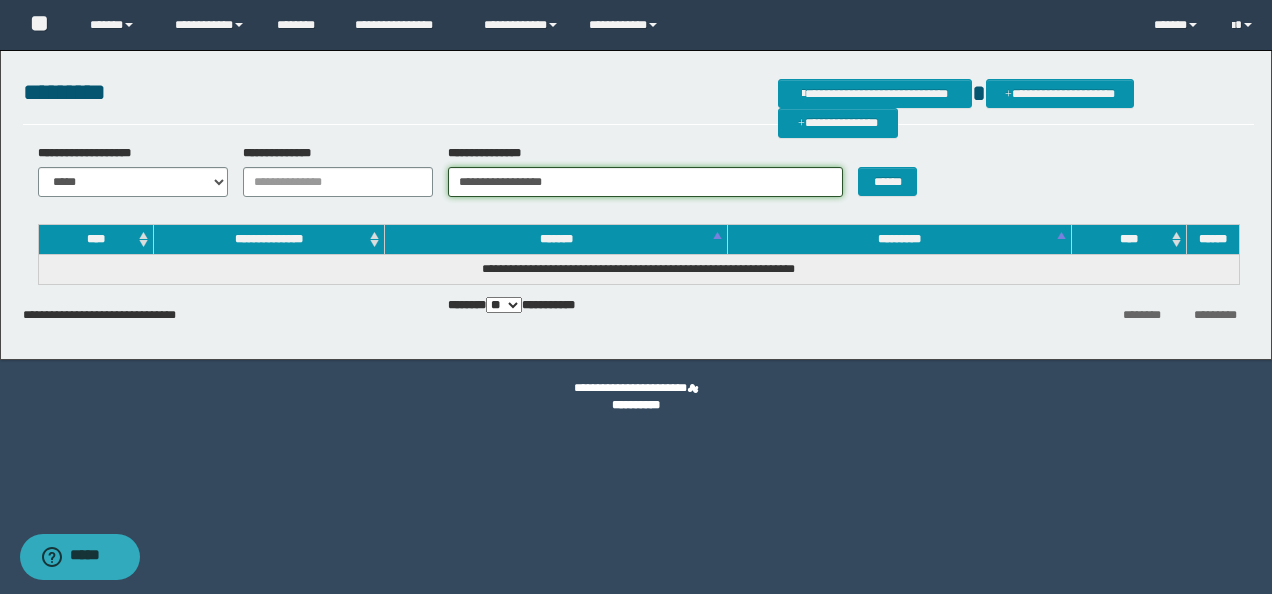type on "**********" 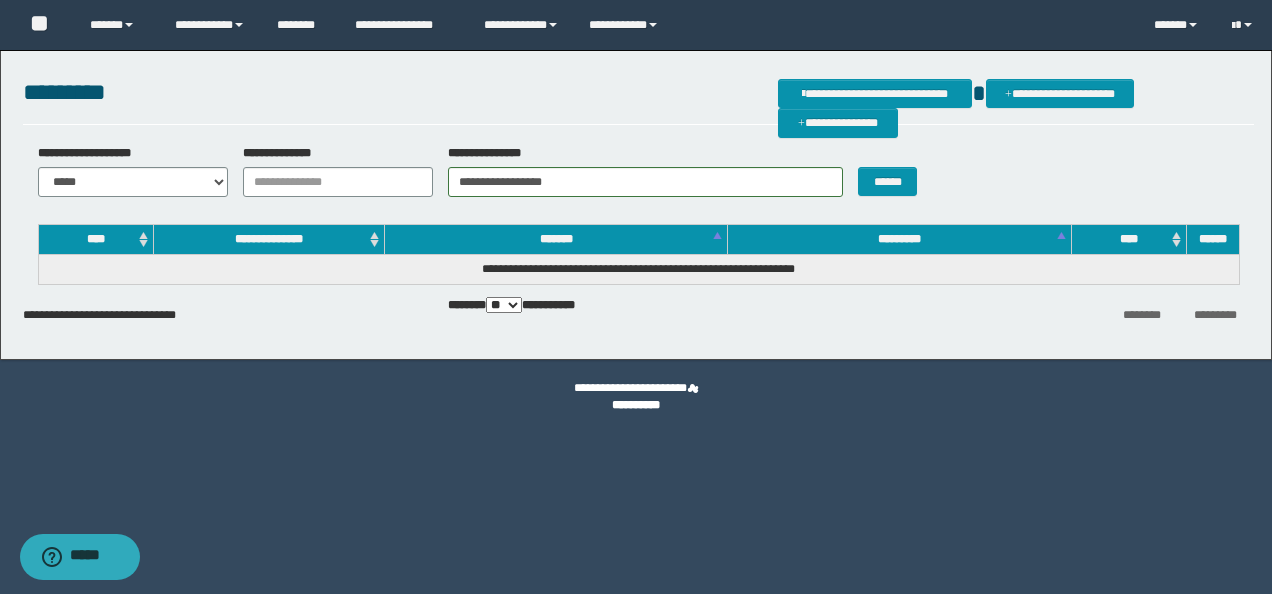 drag, startPoint x: 338, startPoint y: 198, endPoint x: 337, endPoint y: 183, distance: 15.033297 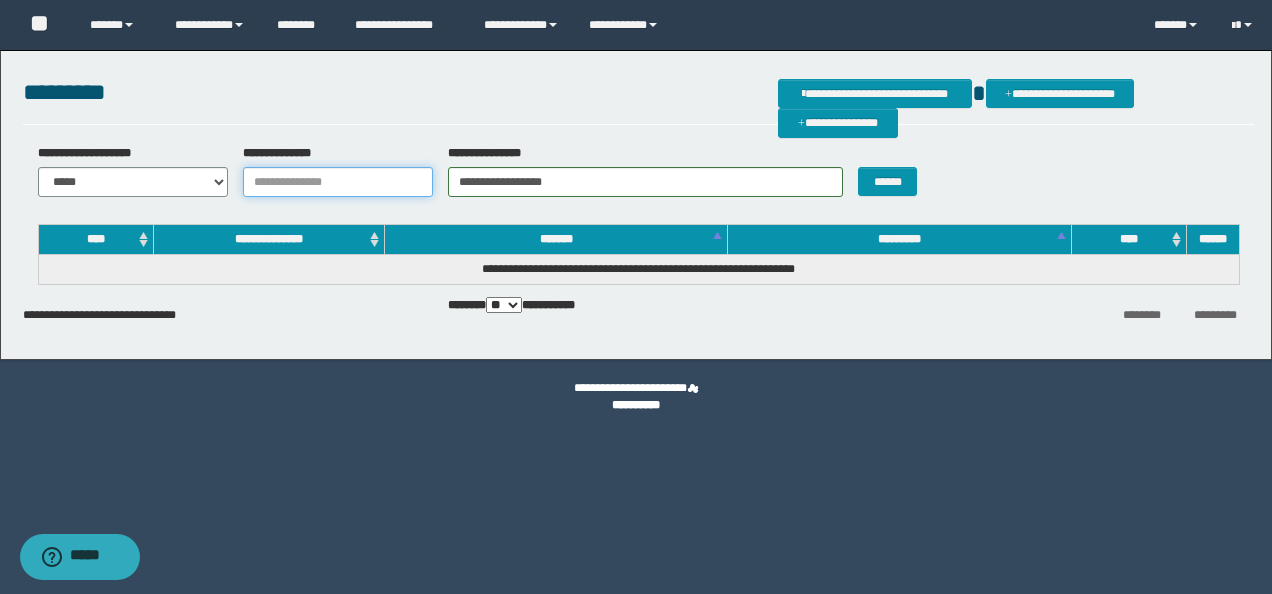 click on "**********" at bounding box center [338, 182] 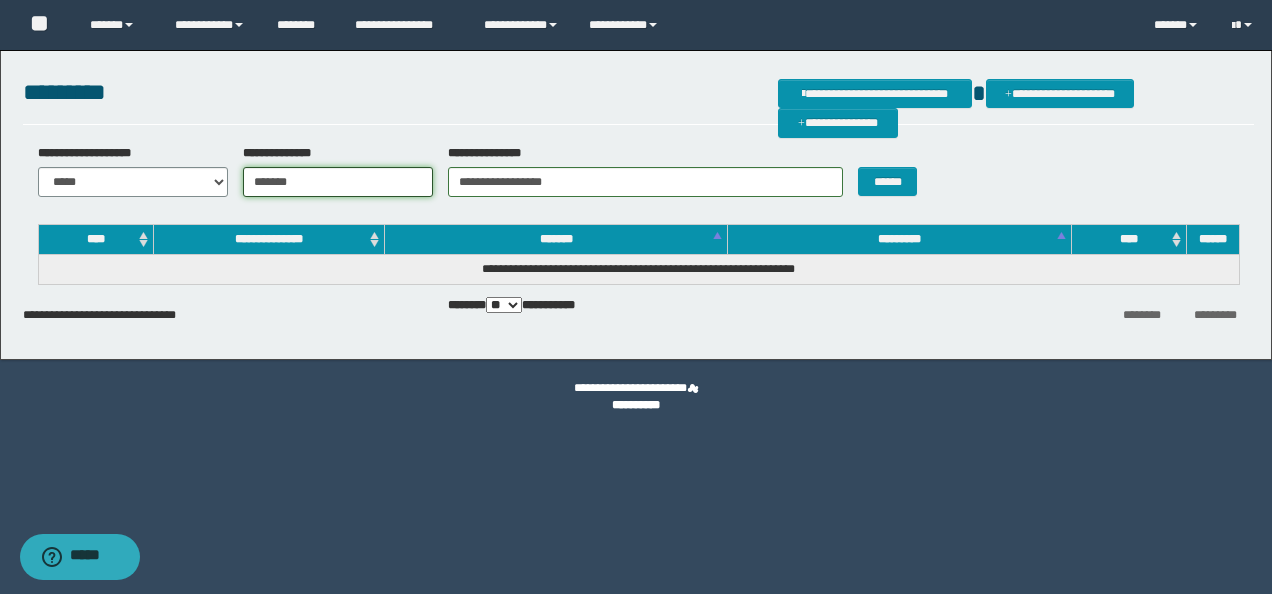 type on "*******" 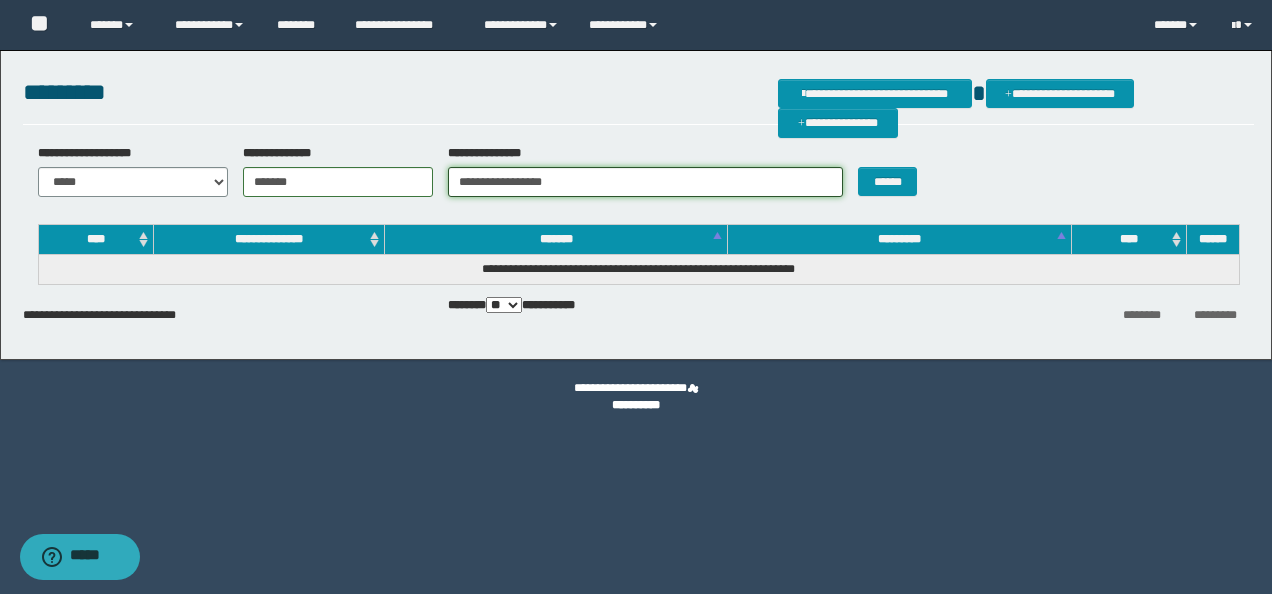 drag, startPoint x: 634, startPoint y: 185, endPoint x: 0, endPoint y: 113, distance: 638.07526 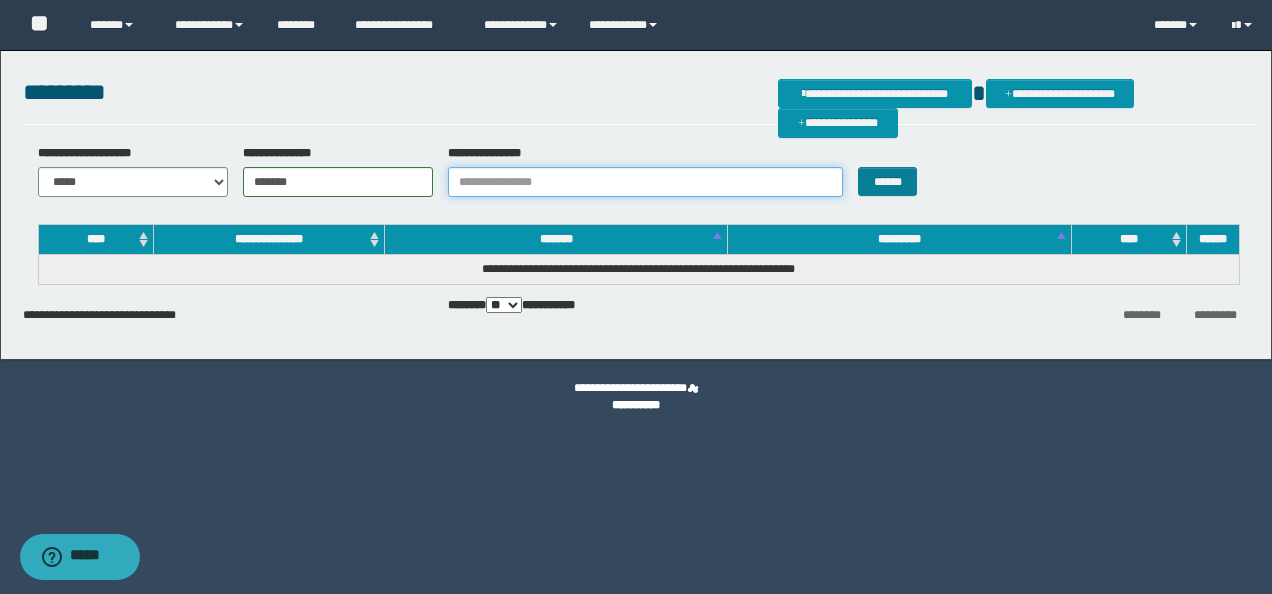 type 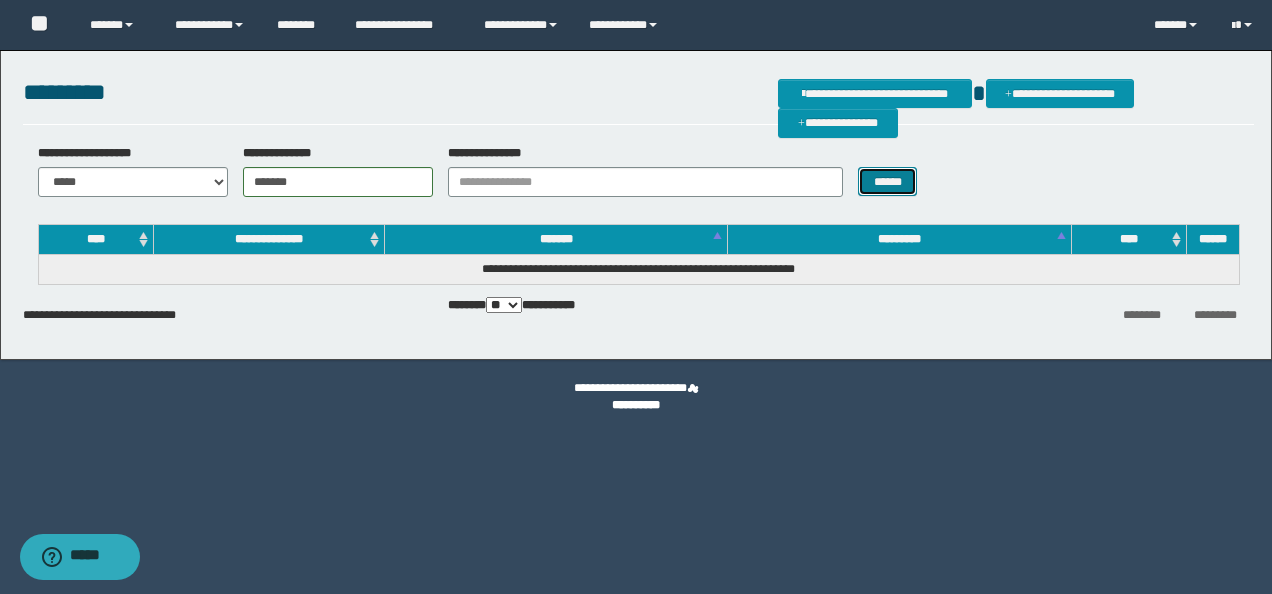 click on "******" at bounding box center (887, 181) 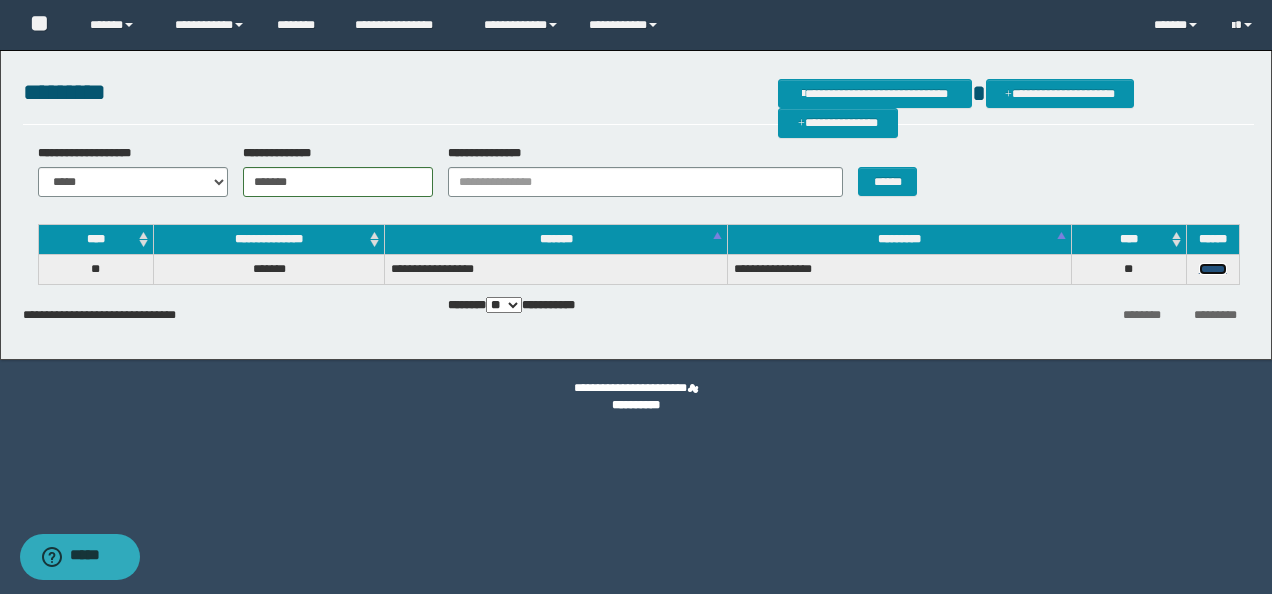 click on "******" at bounding box center (1213, 269) 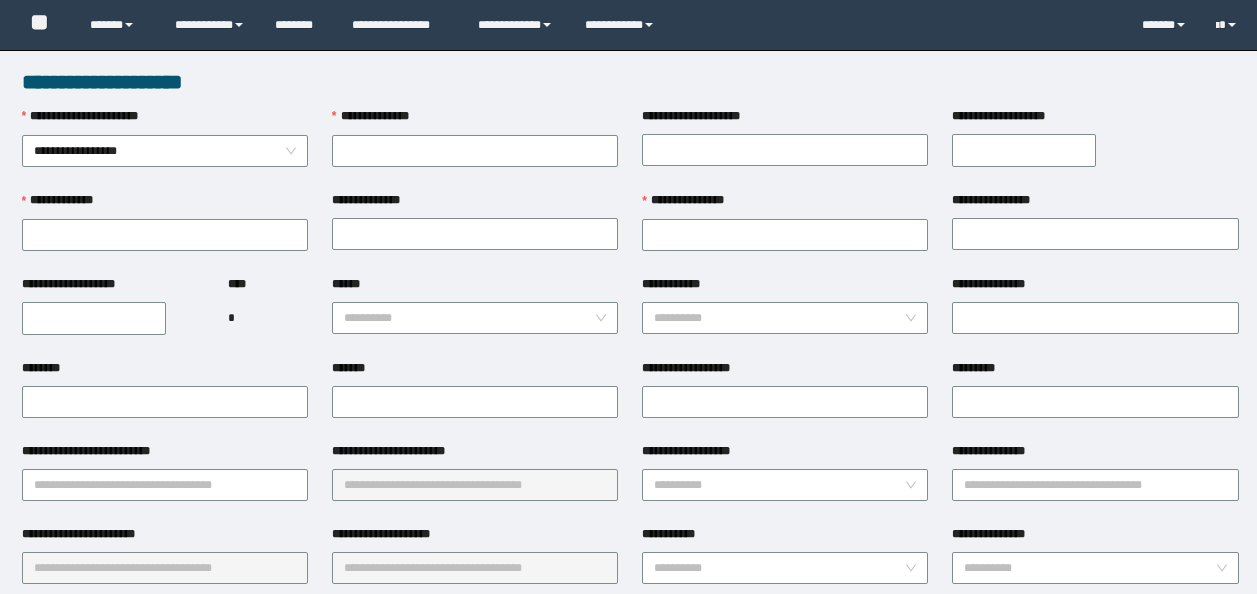 scroll, scrollTop: 0, scrollLeft: 0, axis: both 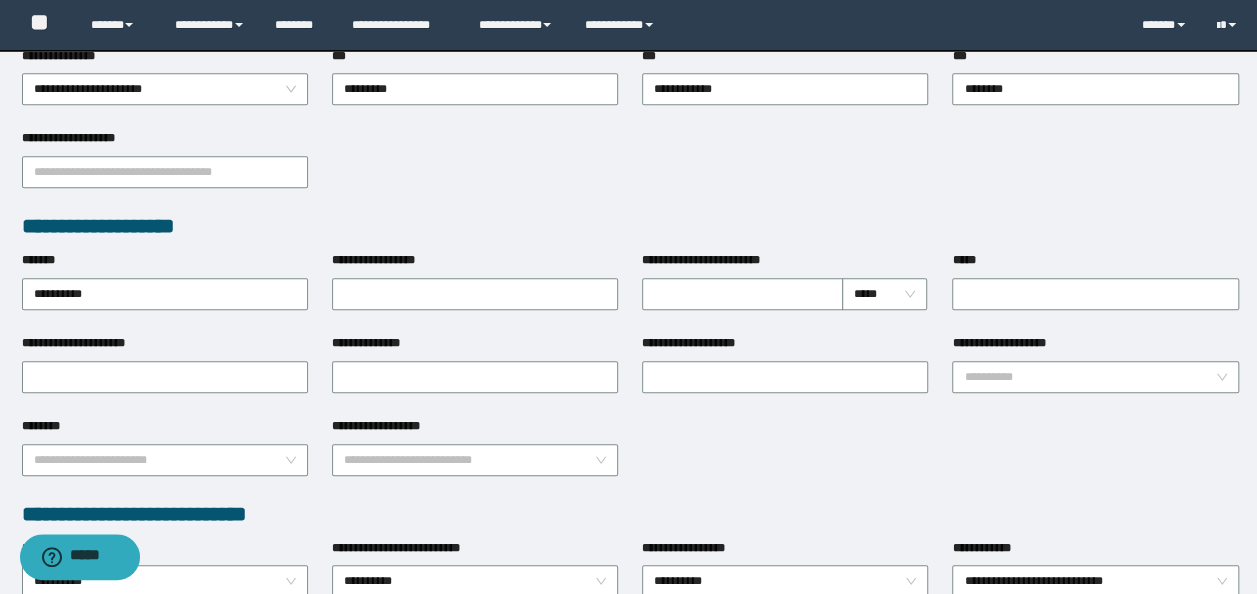 drag, startPoint x: 1103, startPoint y: 207, endPoint x: 1087, endPoint y: 210, distance: 16.27882 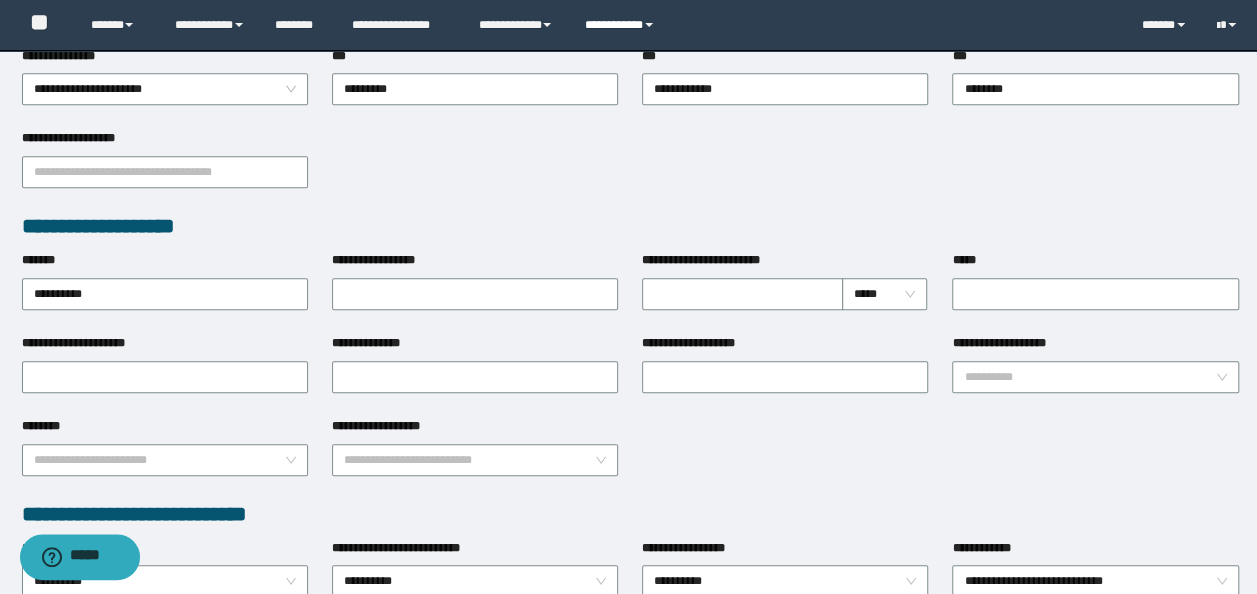 click on "**********" at bounding box center (622, 25) 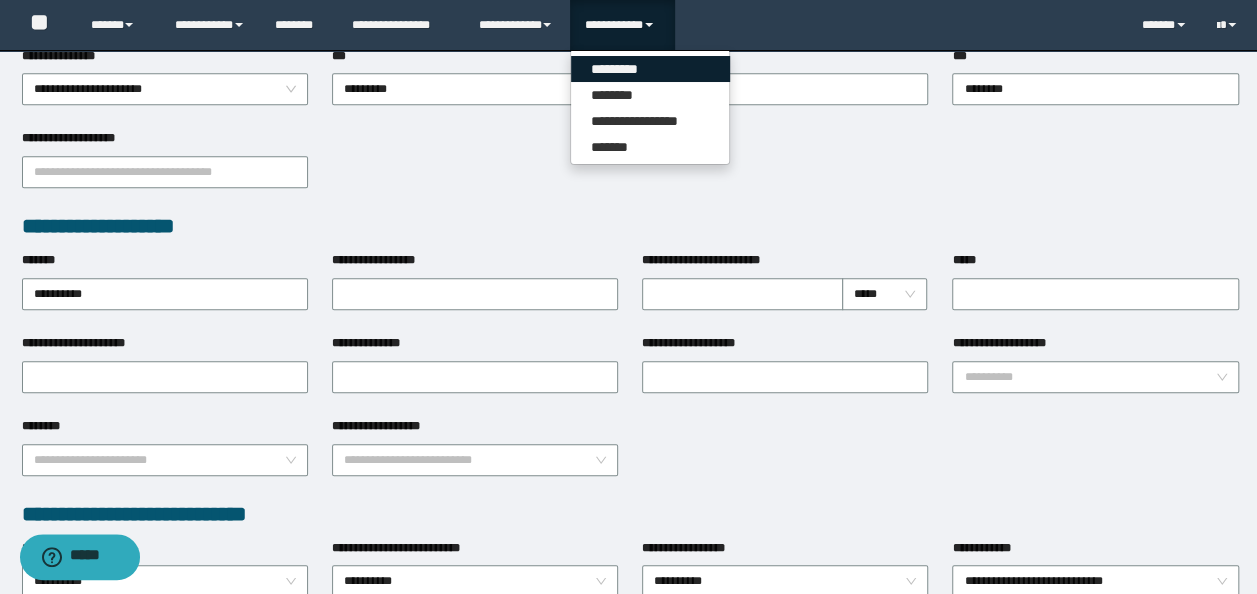 click on "*********" at bounding box center (650, 69) 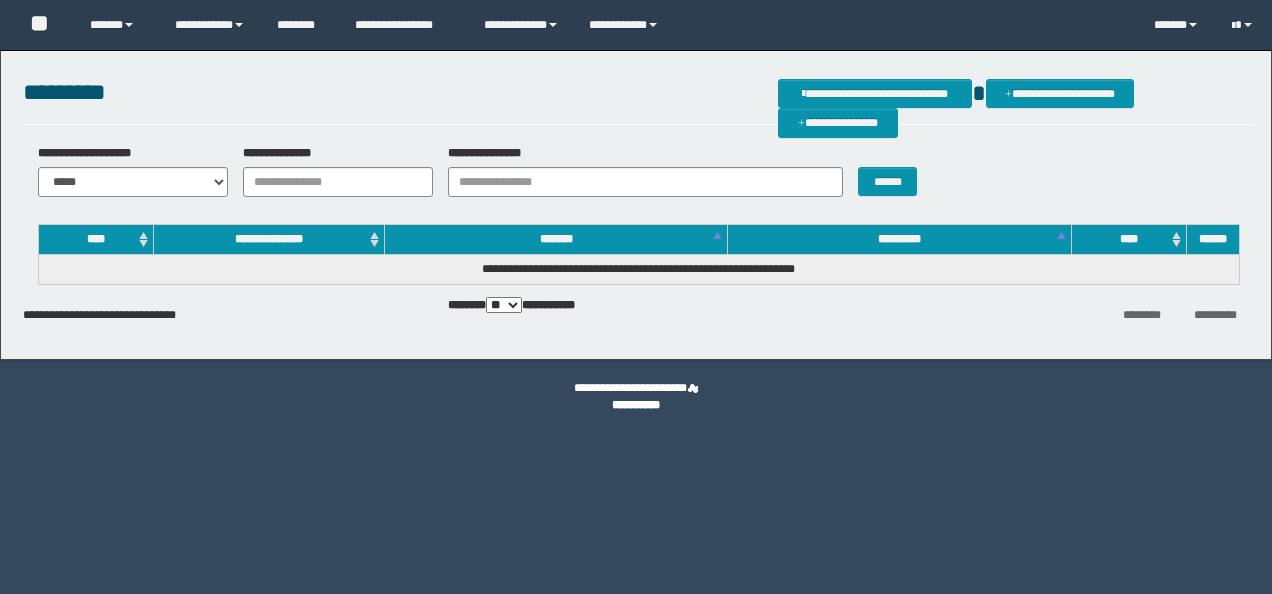 scroll, scrollTop: 0, scrollLeft: 0, axis: both 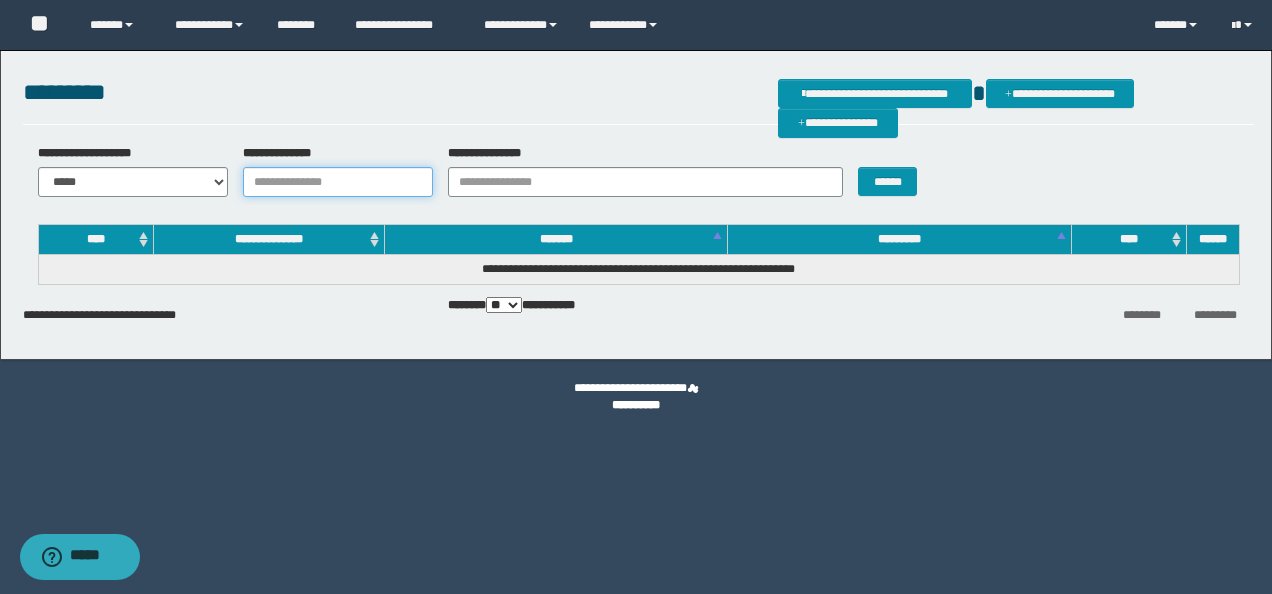 click on "**********" at bounding box center [338, 182] 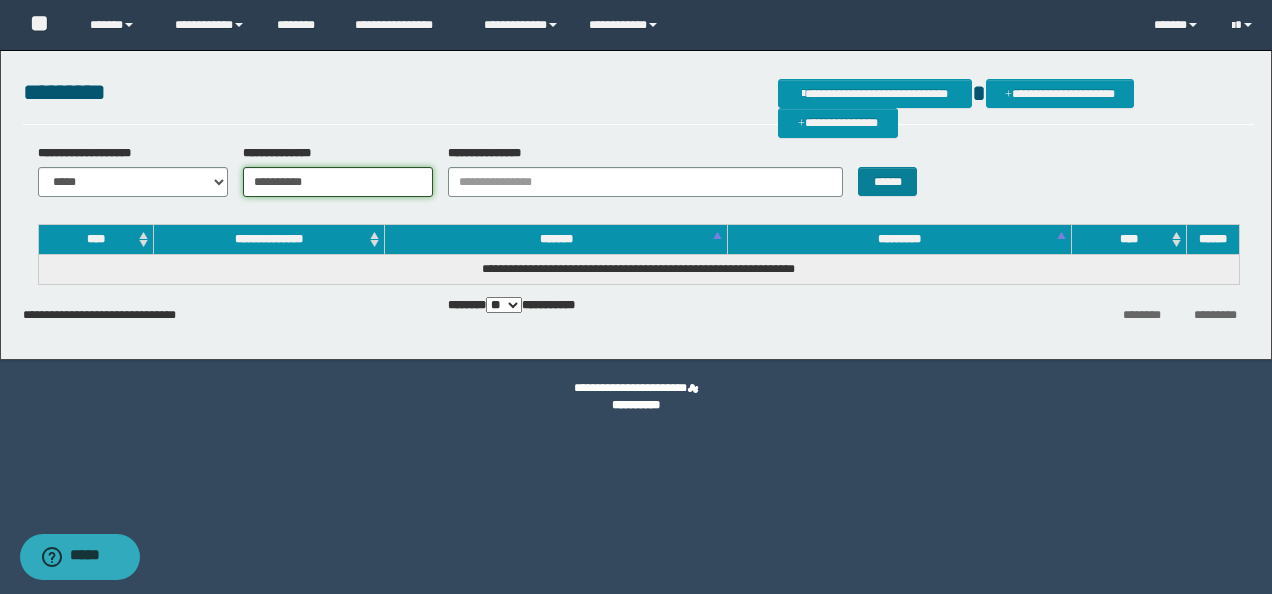 type on "**********" 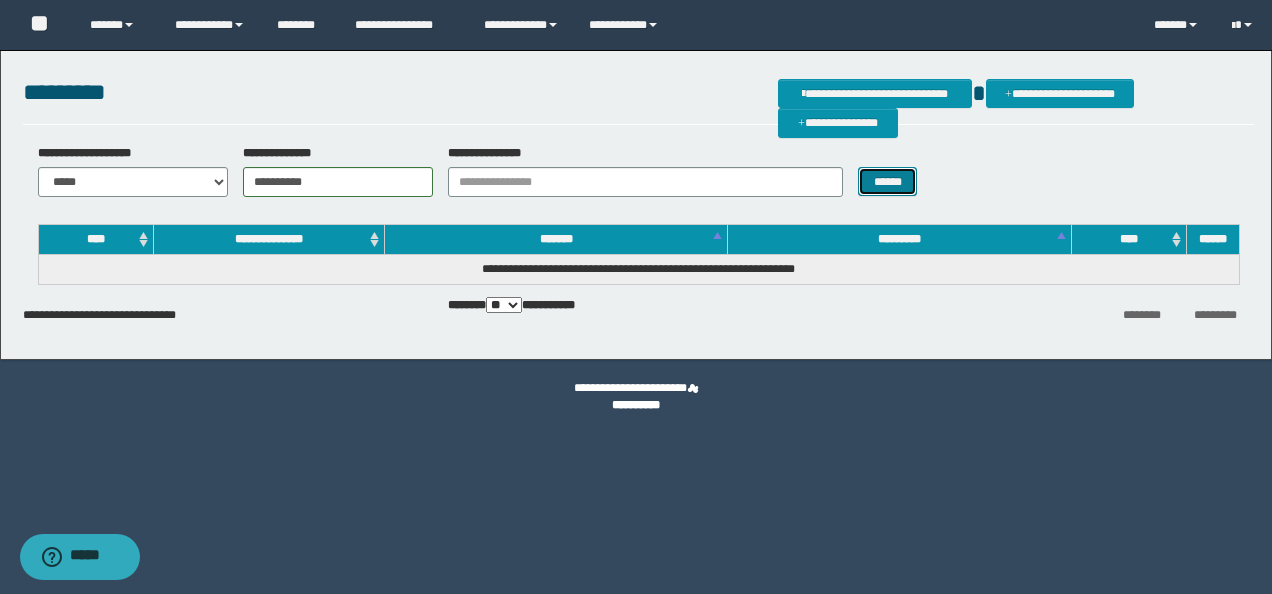 click on "******" at bounding box center (887, 181) 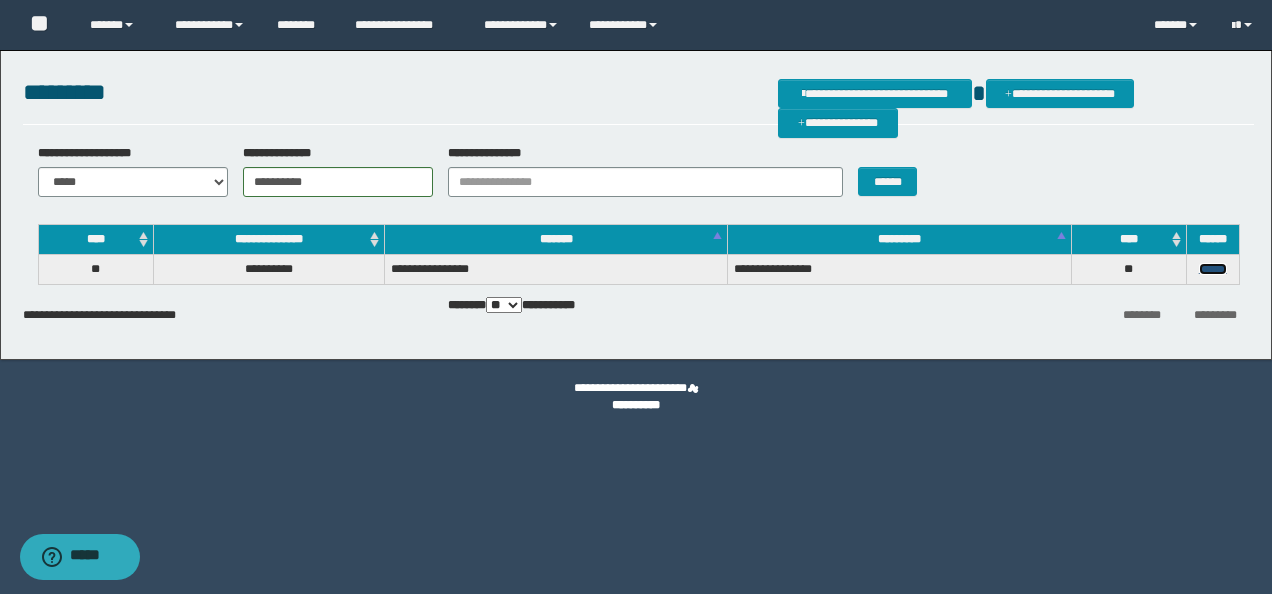 click on "******" at bounding box center (1213, 269) 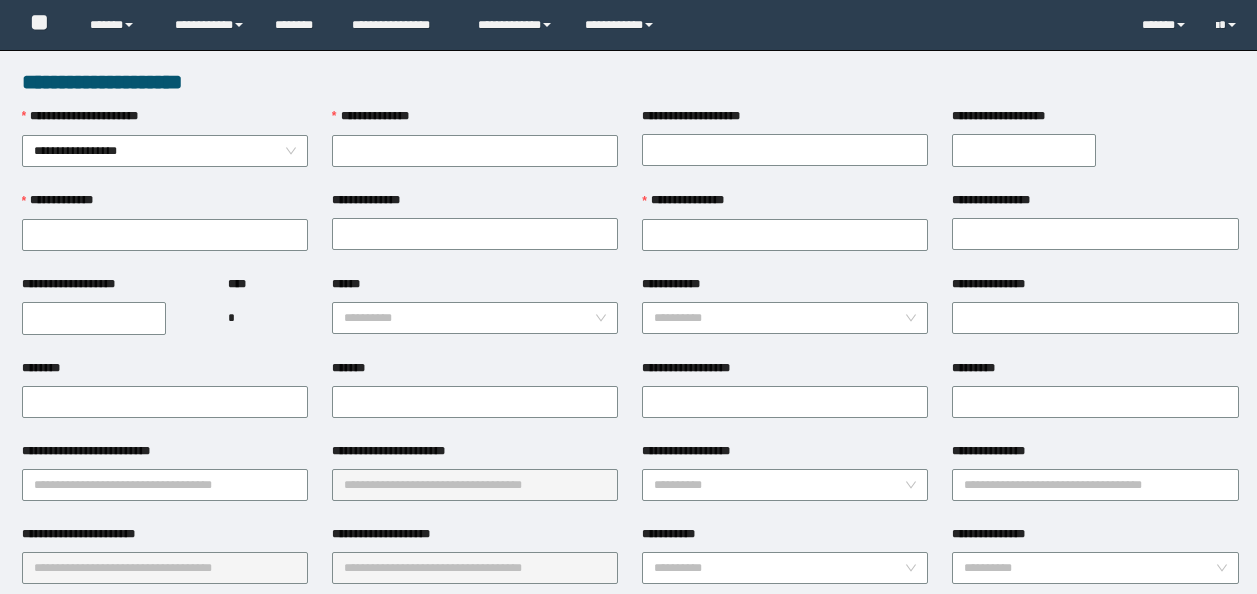 scroll, scrollTop: 0, scrollLeft: 0, axis: both 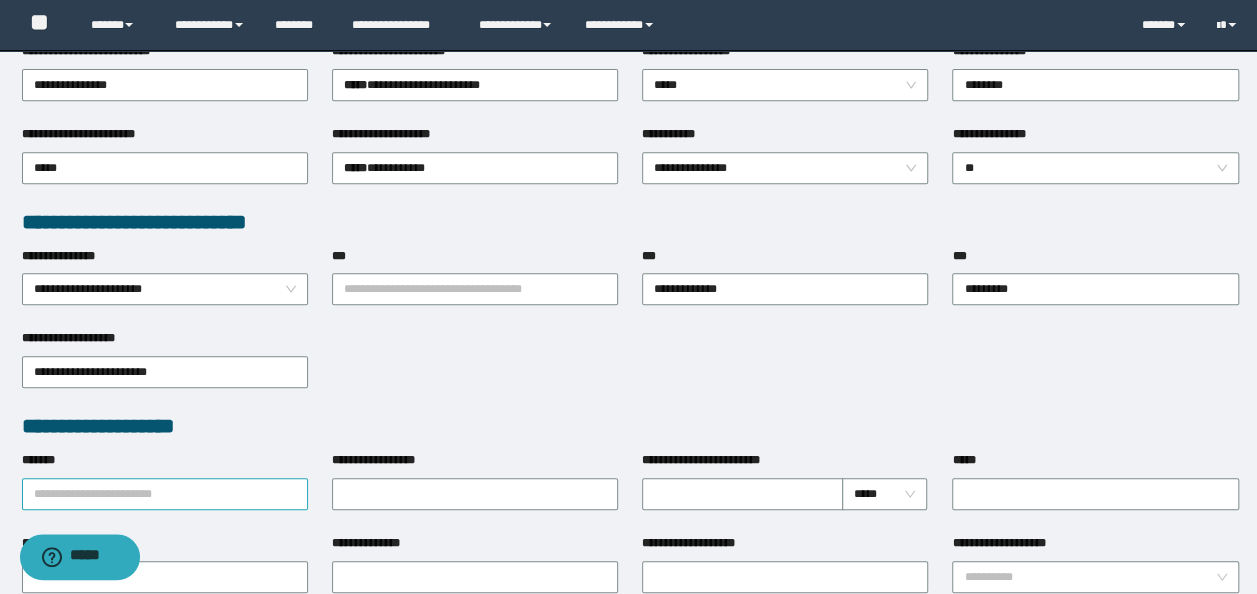 click on "*******" at bounding box center [165, 494] 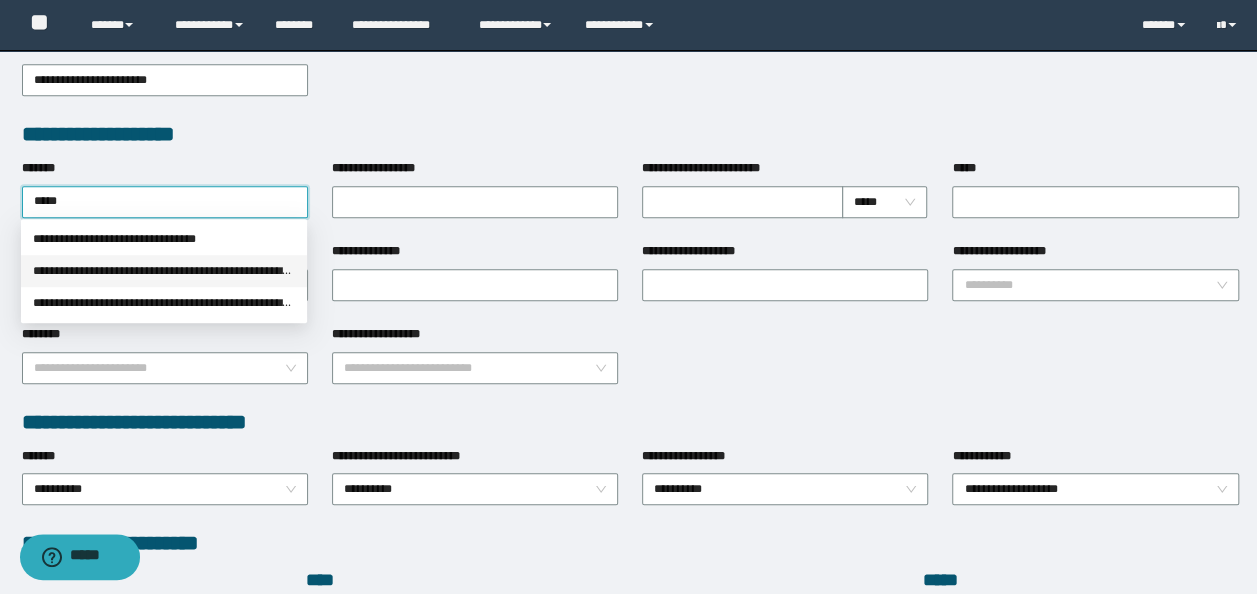 scroll, scrollTop: 700, scrollLeft: 0, axis: vertical 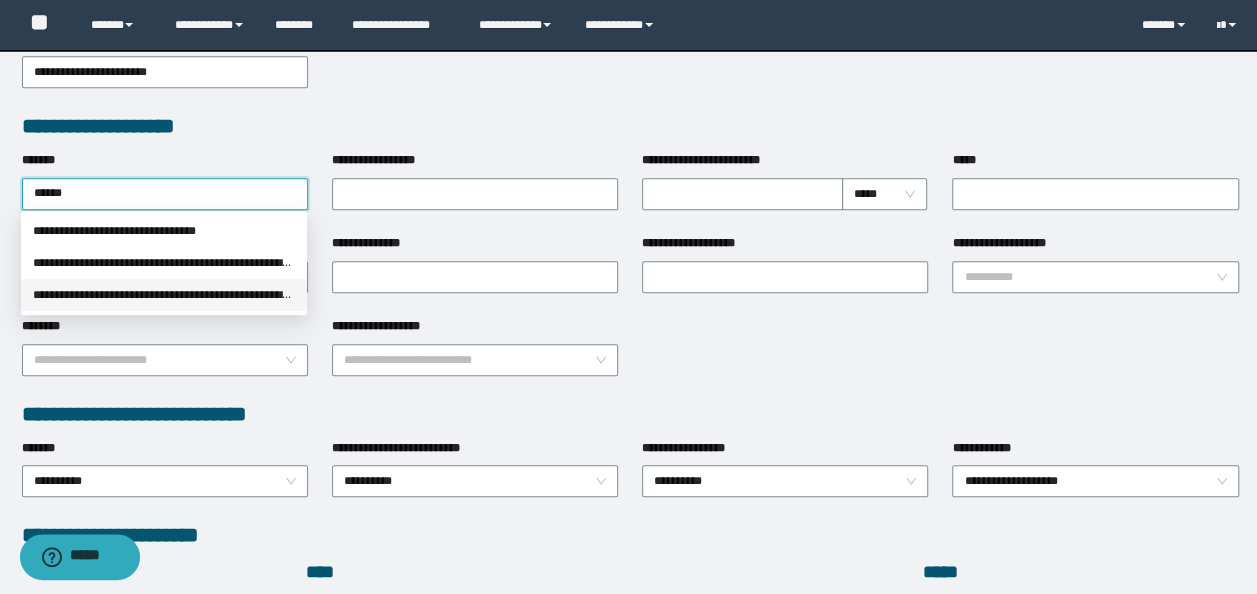 type on "*******" 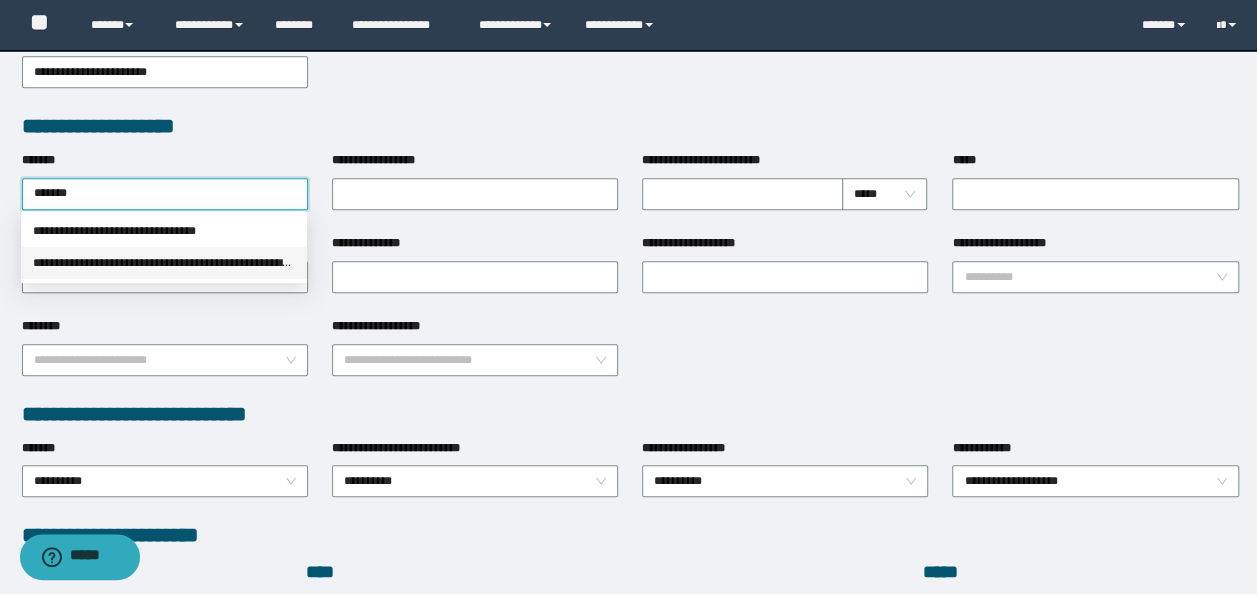 click on "**********" at bounding box center [164, 263] 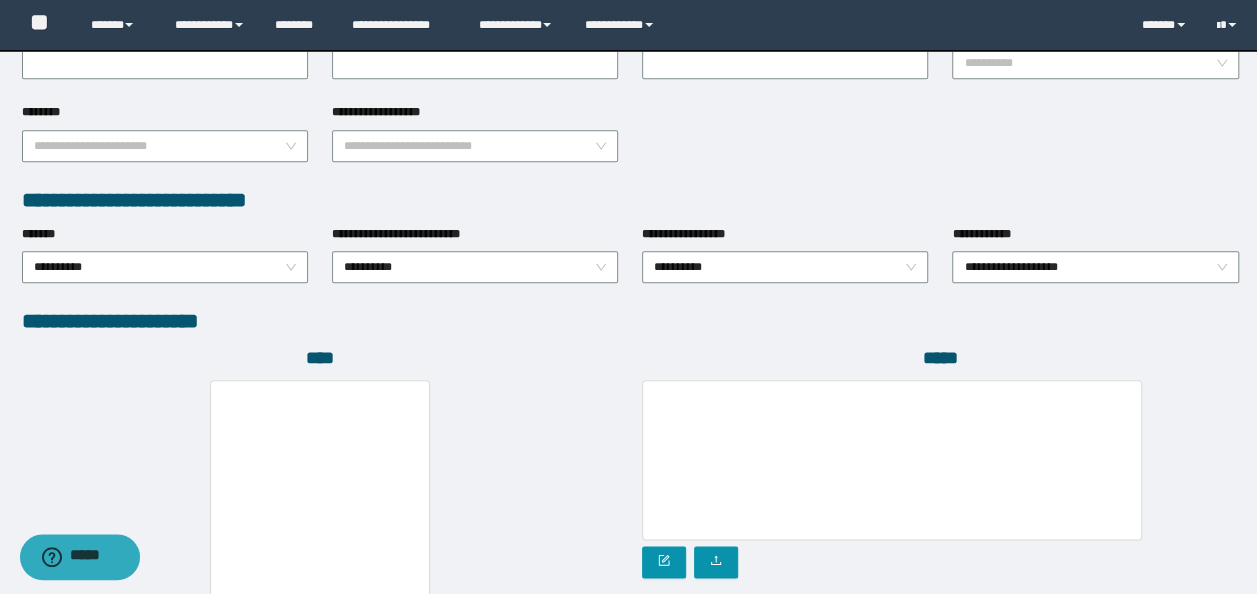 scroll, scrollTop: 1100, scrollLeft: 0, axis: vertical 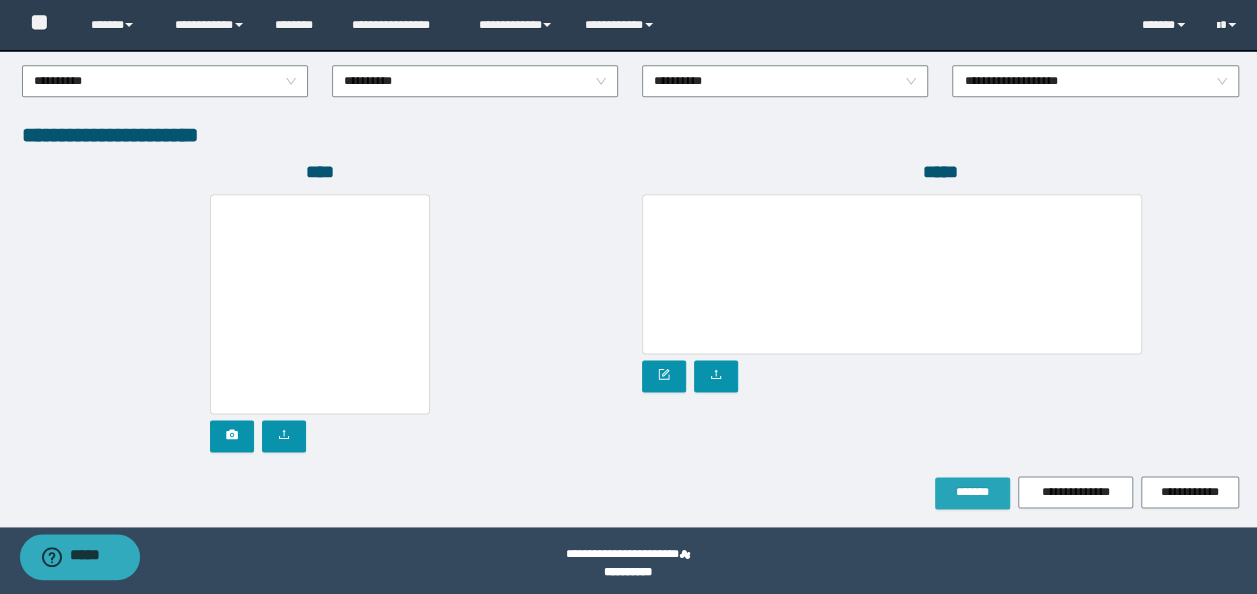 click on "*******" at bounding box center [972, 492] 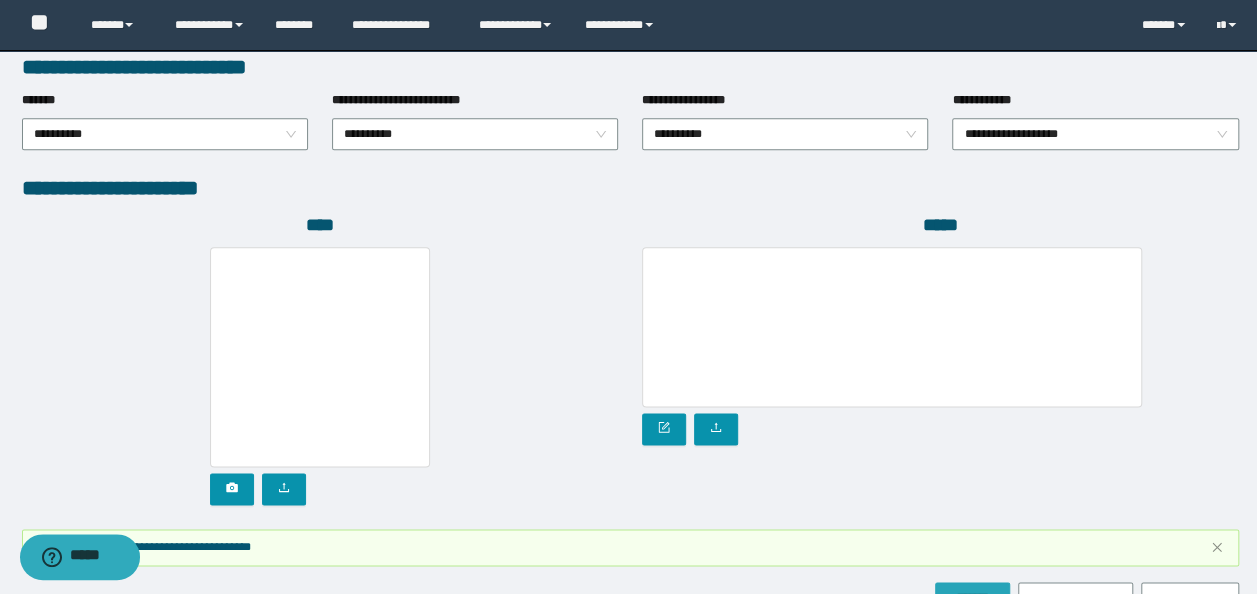 scroll, scrollTop: 1152, scrollLeft: 0, axis: vertical 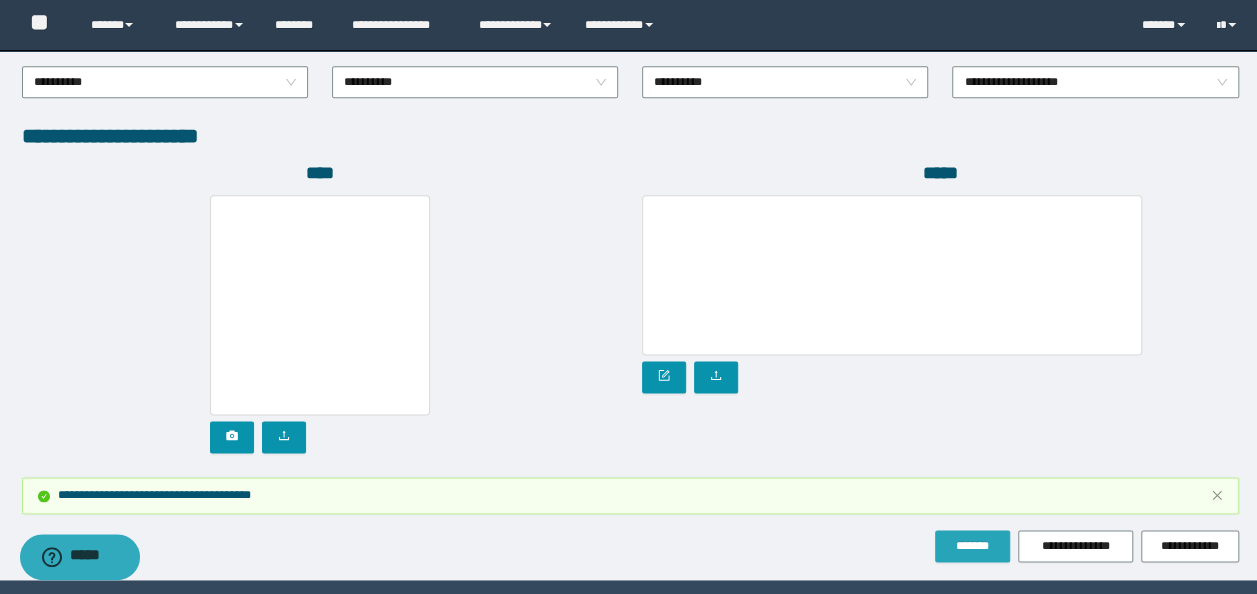 click on "*******" at bounding box center [972, 546] 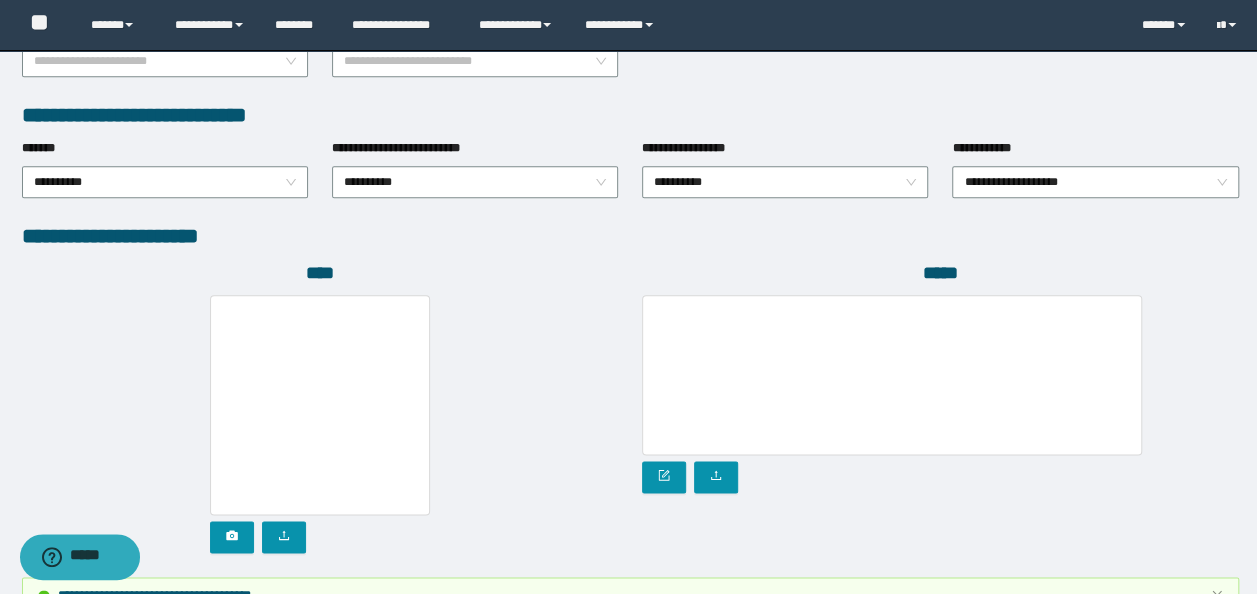 scroll, scrollTop: 1212, scrollLeft: 0, axis: vertical 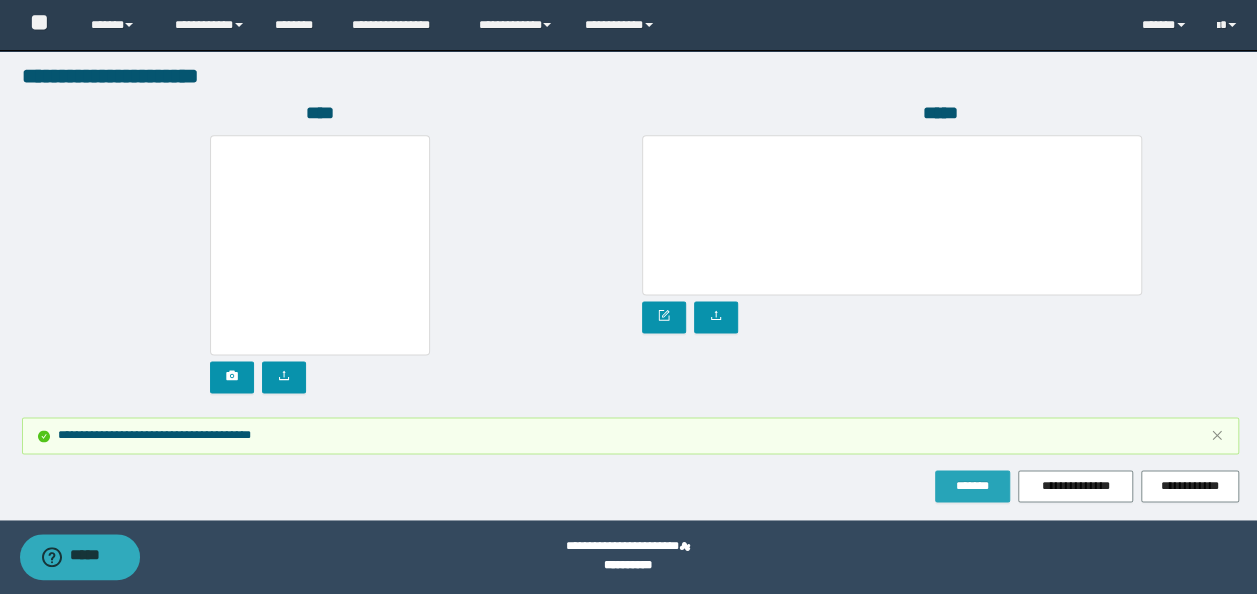 click on "*******" at bounding box center (972, 486) 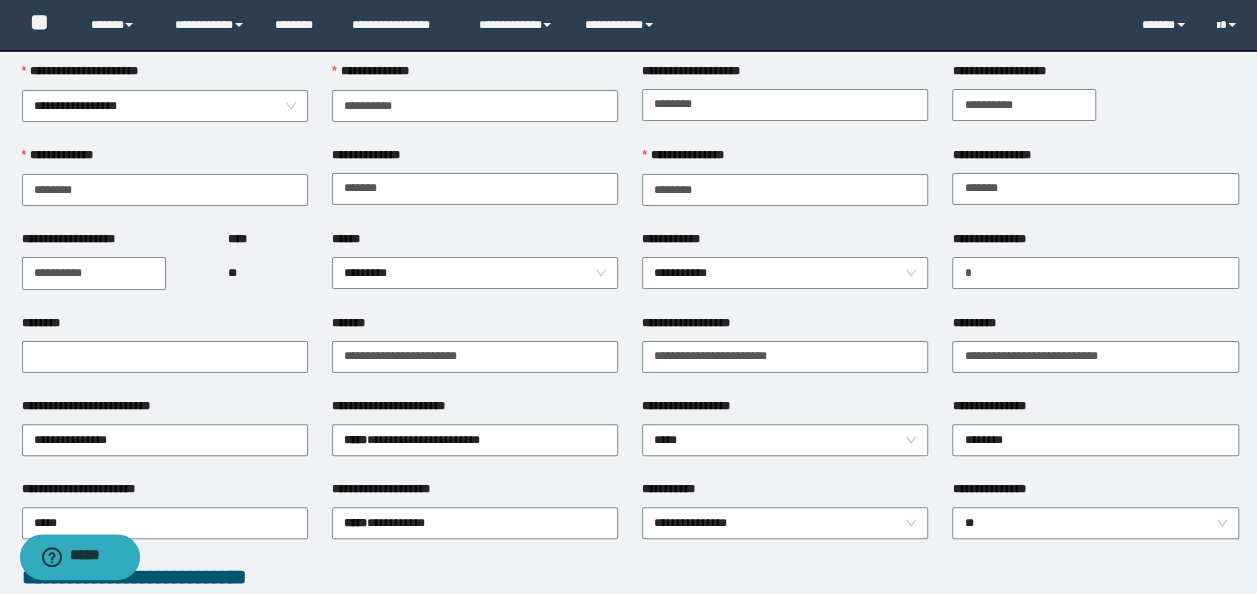 scroll, scrollTop: 0, scrollLeft: 0, axis: both 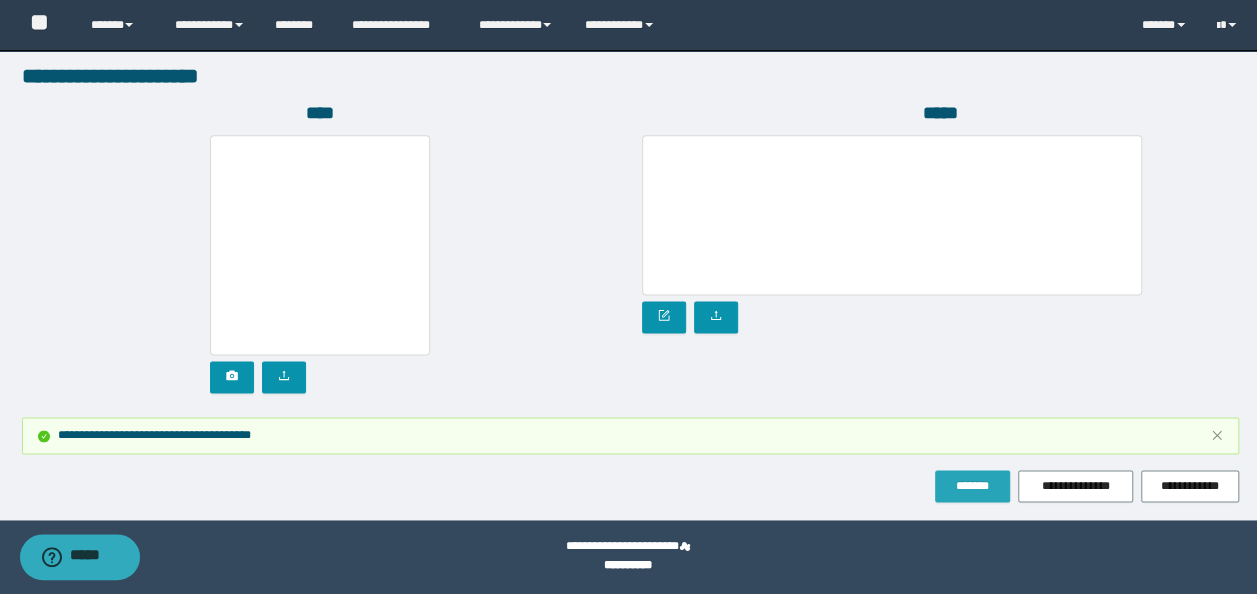 click on "*******" at bounding box center (972, 486) 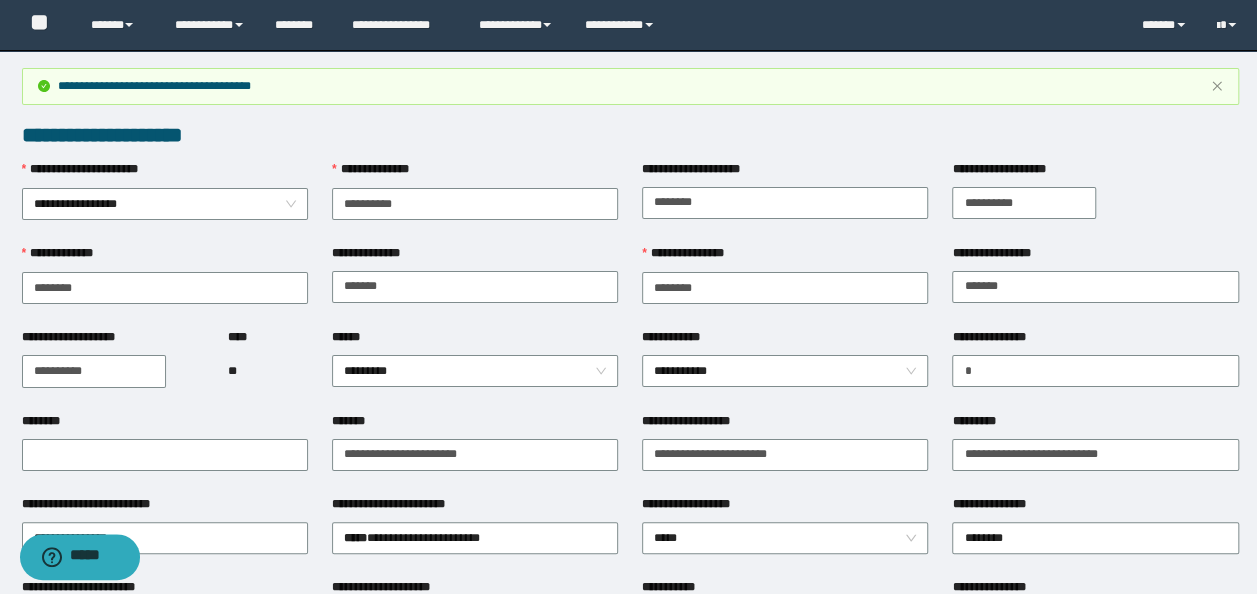 scroll, scrollTop: 500, scrollLeft: 0, axis: vertical 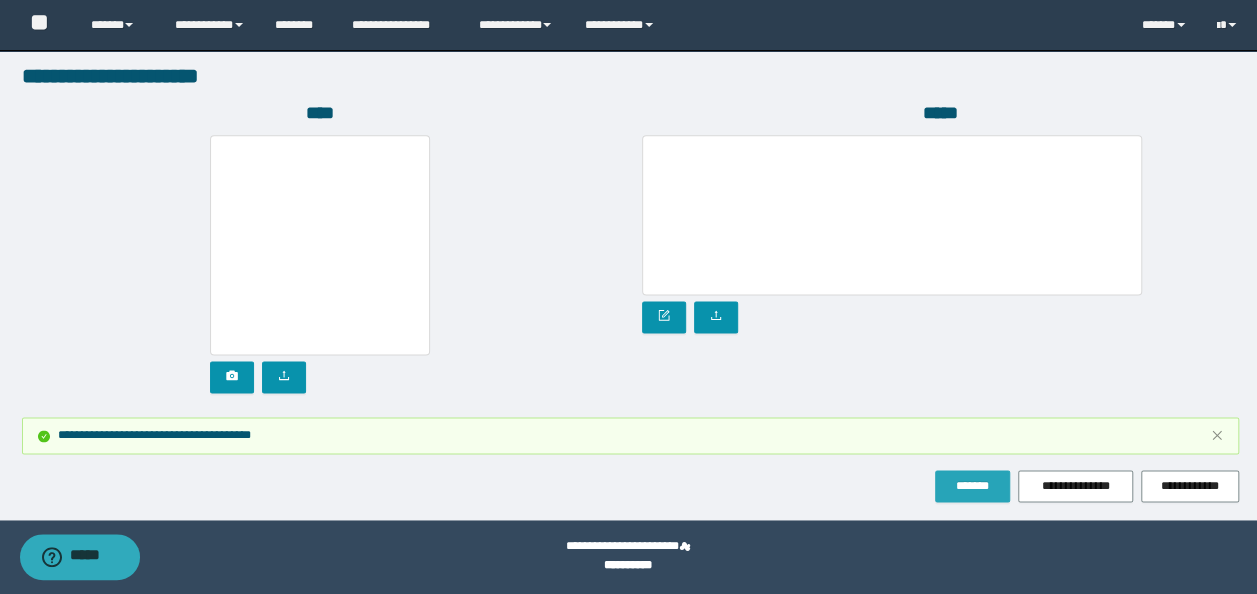 click on "*******" at bounding box center [972, 486] 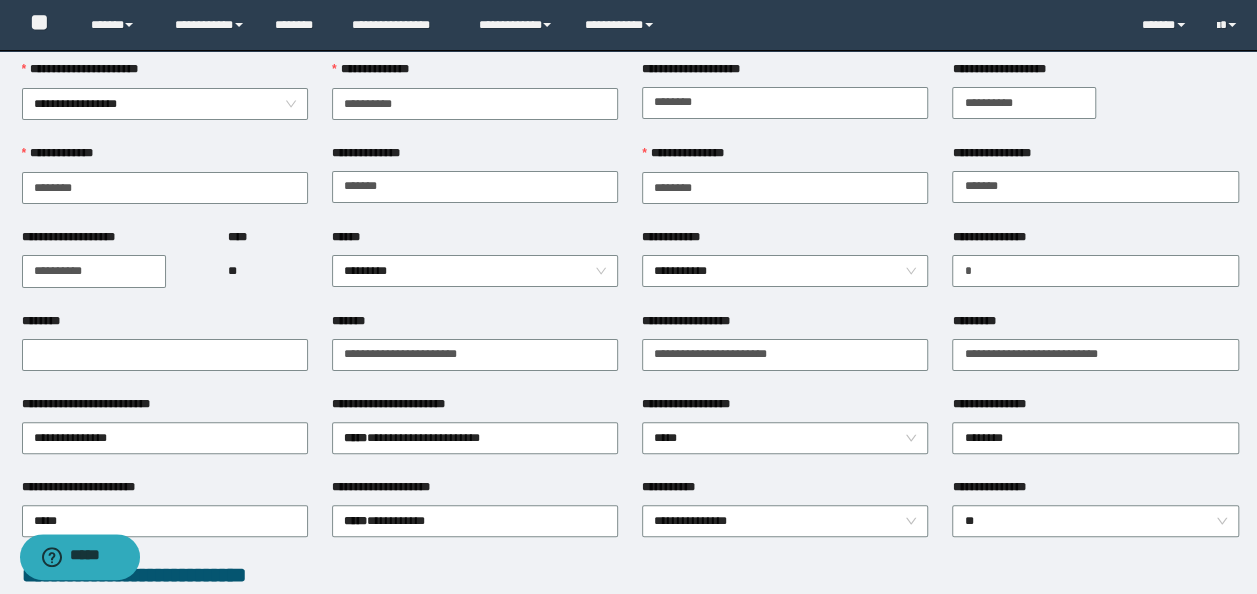 scroll, scrollTop: 0, scrollLeft: 0, axis: both 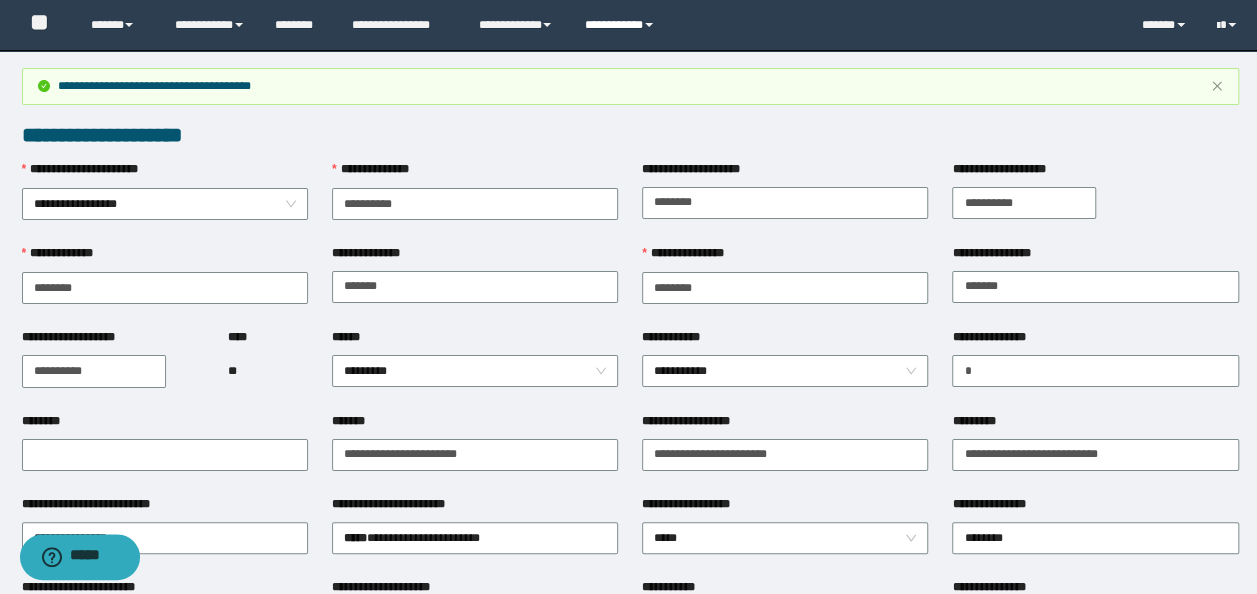 click on "**********" at bounding box center [622, 25] 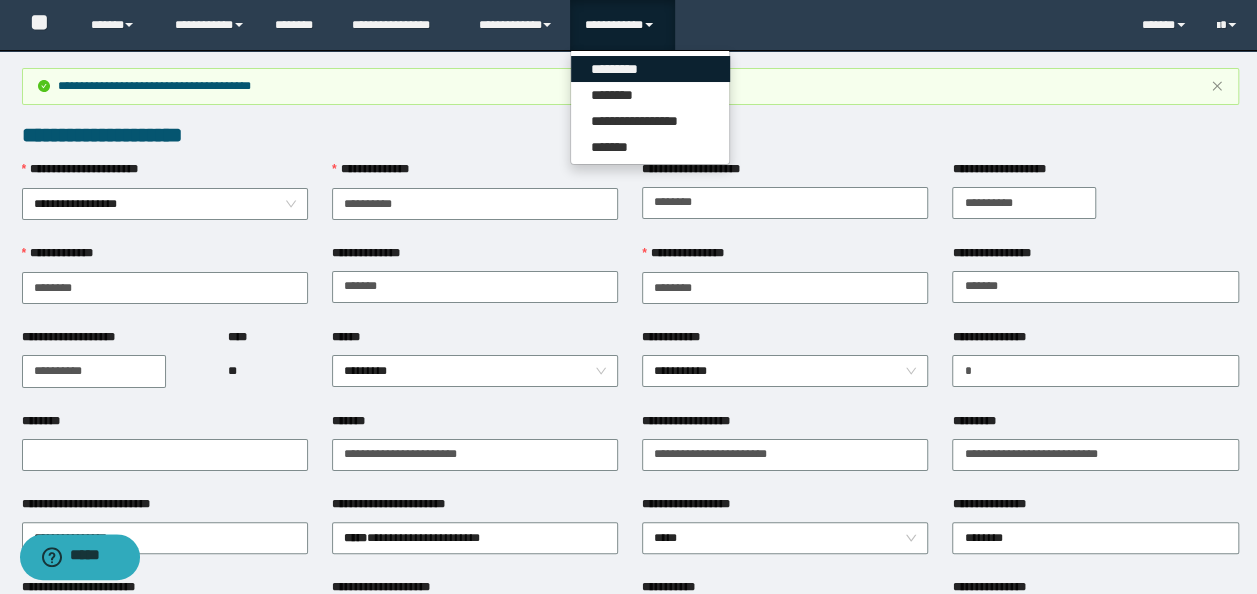 click on "*********" at bounding box center [650, 69] 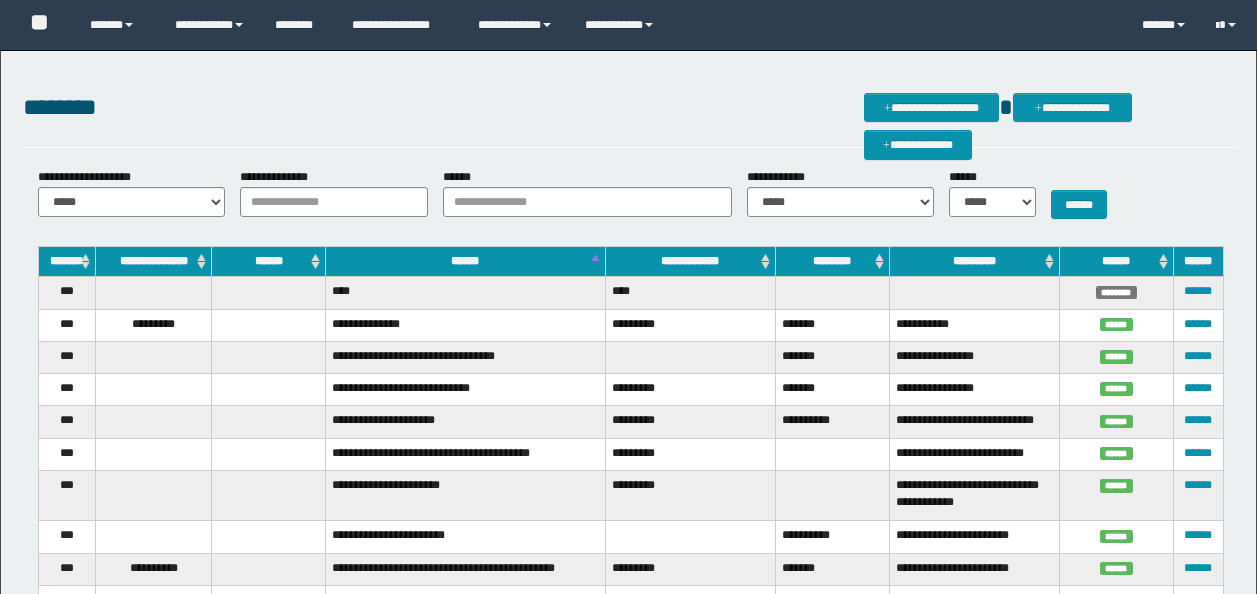 scroll, scrollTop: 0, scrollLeft: 0, axis: both 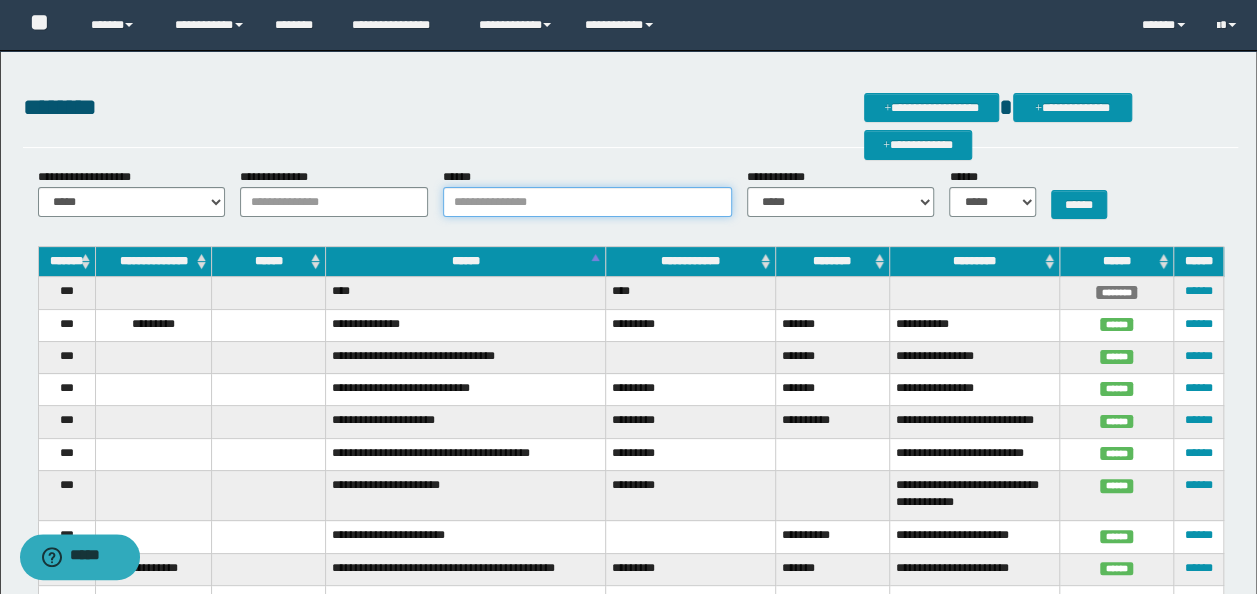 click on "******" at bounding box center [587, 202] 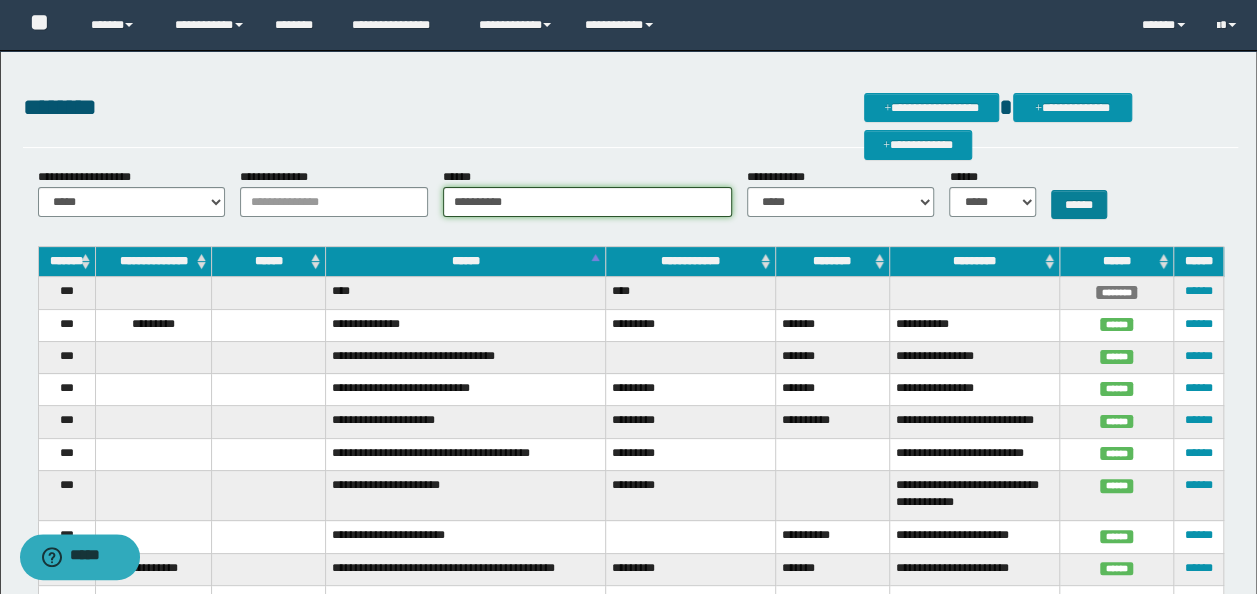 type on "**********" 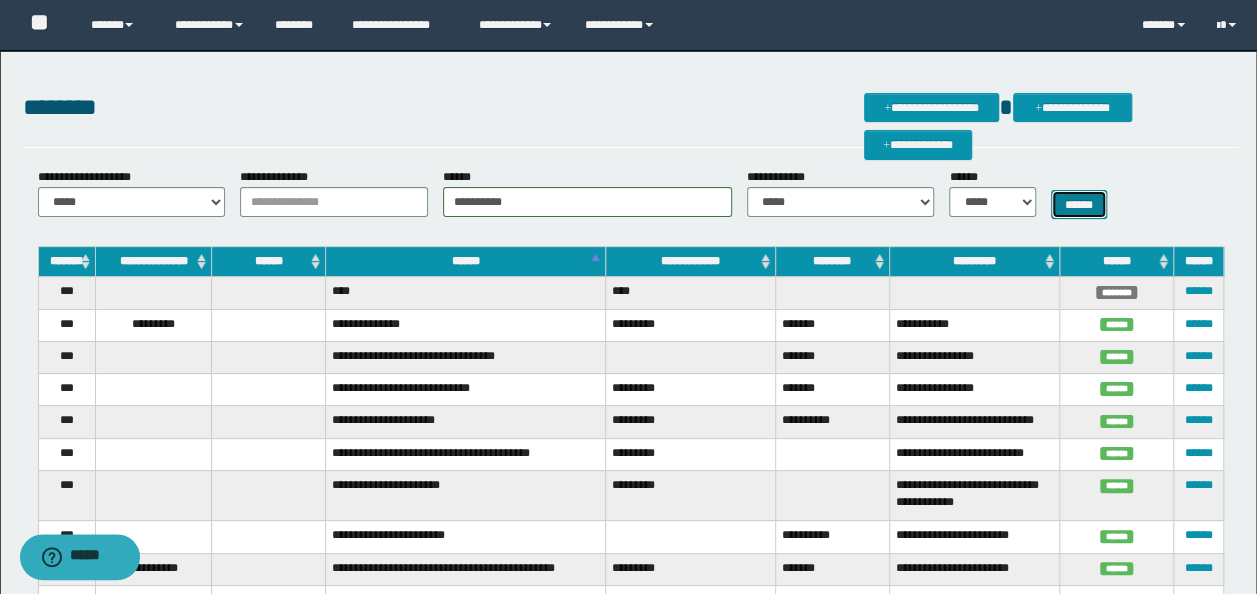 click on "******" at bounding box center (1079, 204) 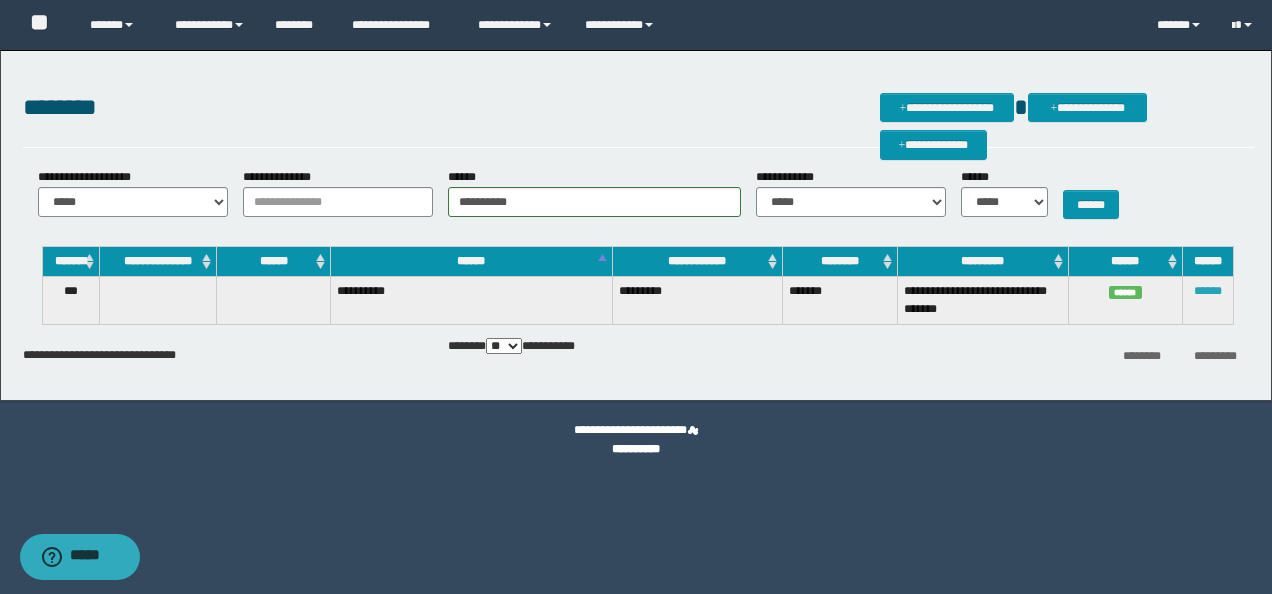 click on "******" at bounding box center (1208, 291) 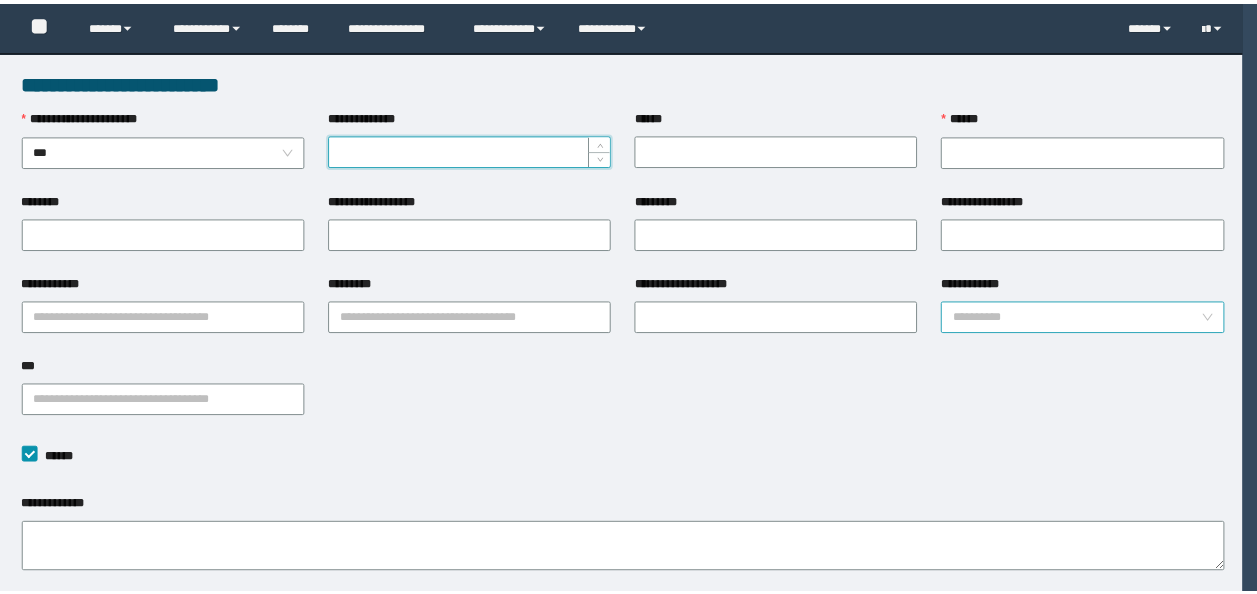 scroll, scrollTop: 0, scrollLeft: 0, axis: both 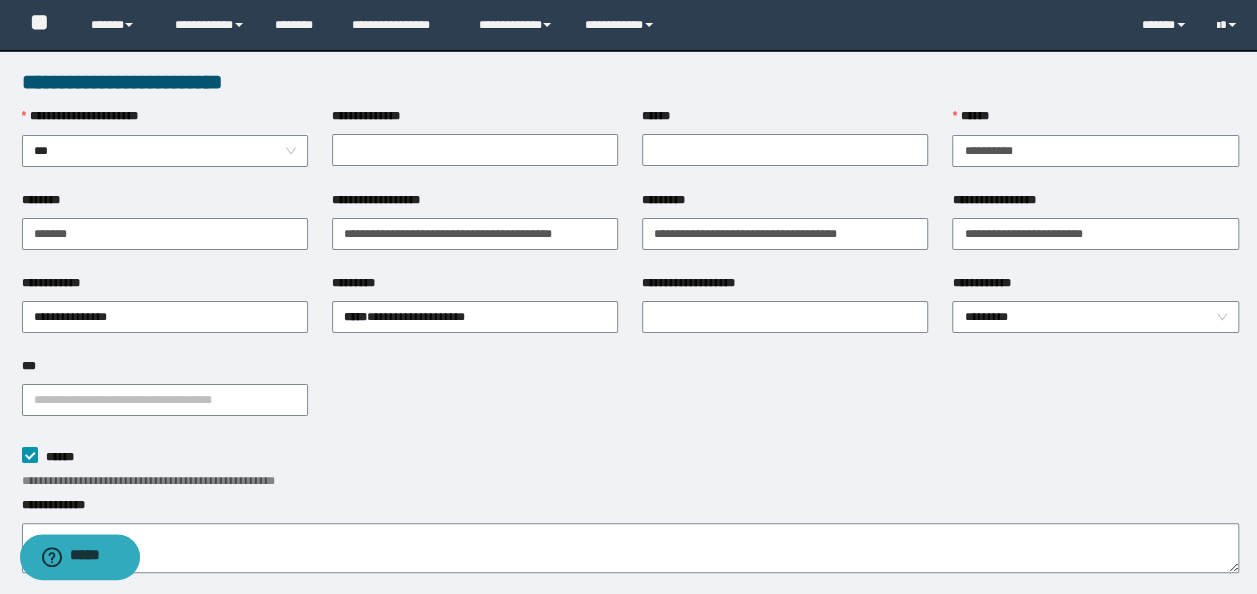 drag, startPoint x: 1172, startPoint y: 421, endPoint x: 1146, endPoint y: 404, distance: 31.06445 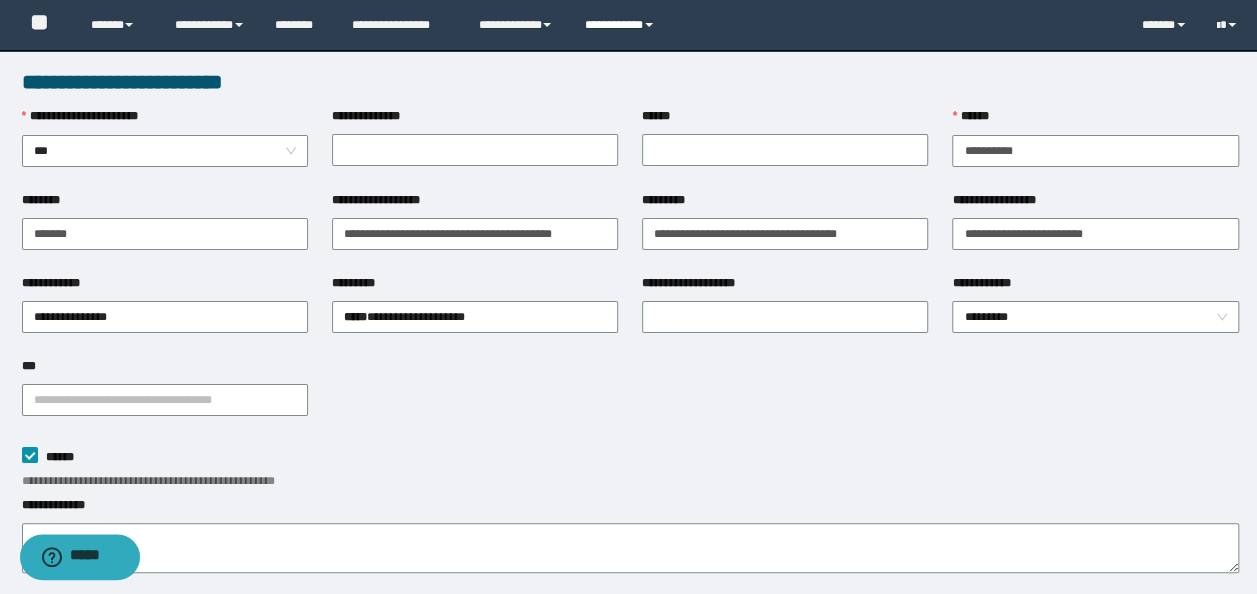 click on "**********" at bounding box center [622, 25] 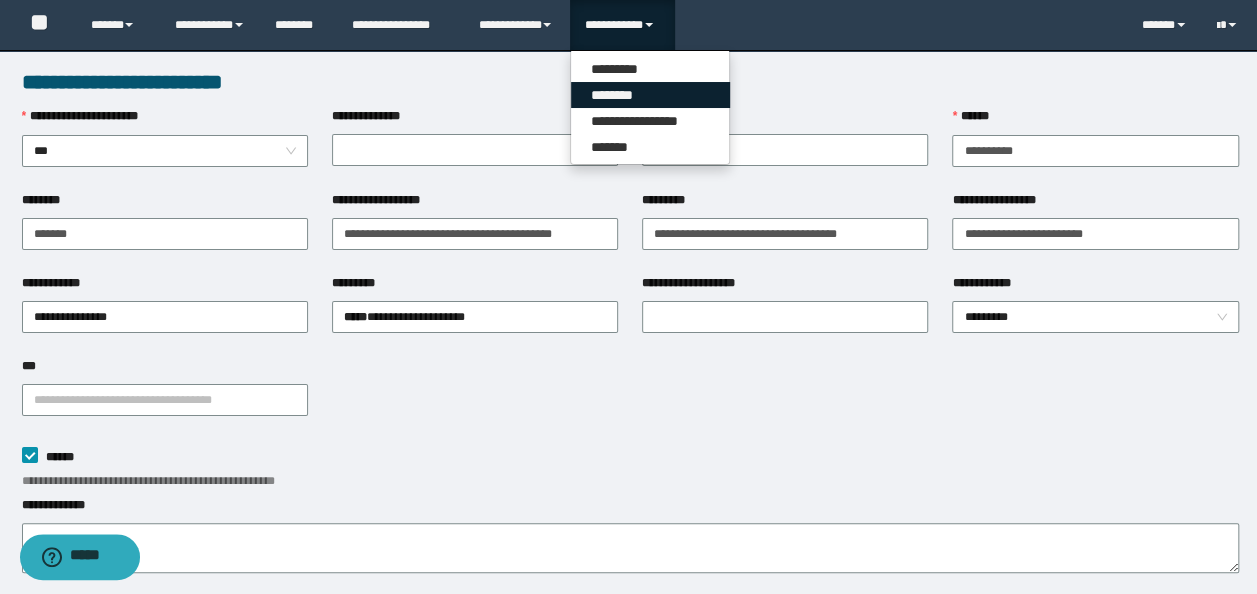 click on "********" at bounding box center (650, 95) 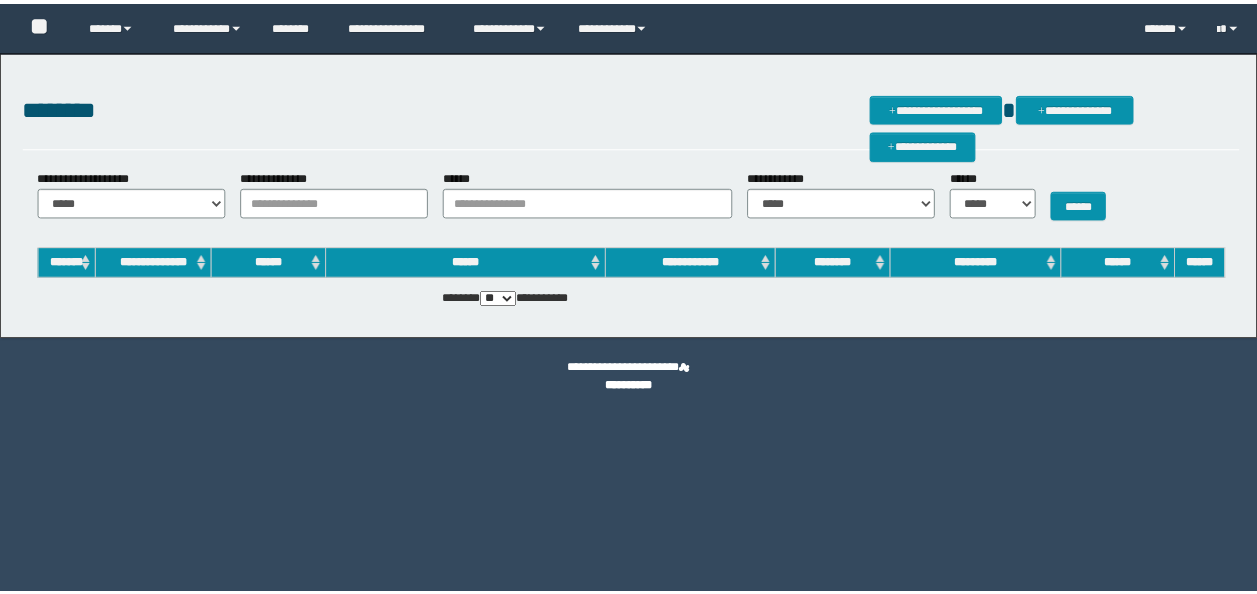 scroll, scrollTop: 0, scrollLeft: 0, axis: both 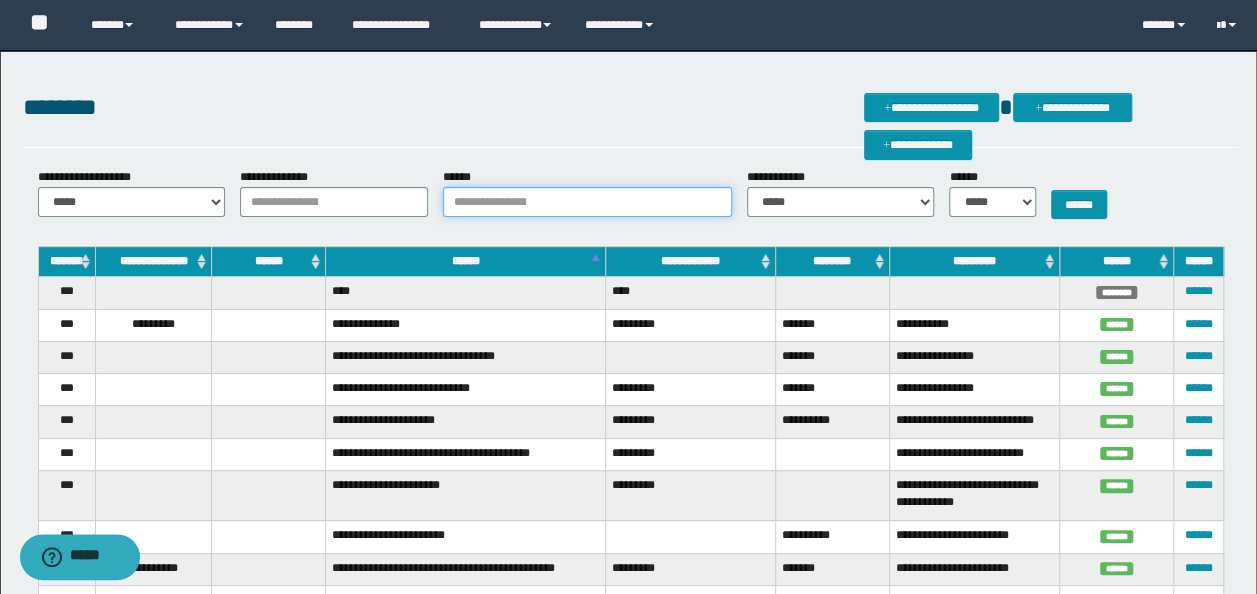click on "******" at bounding box center (587, 202) 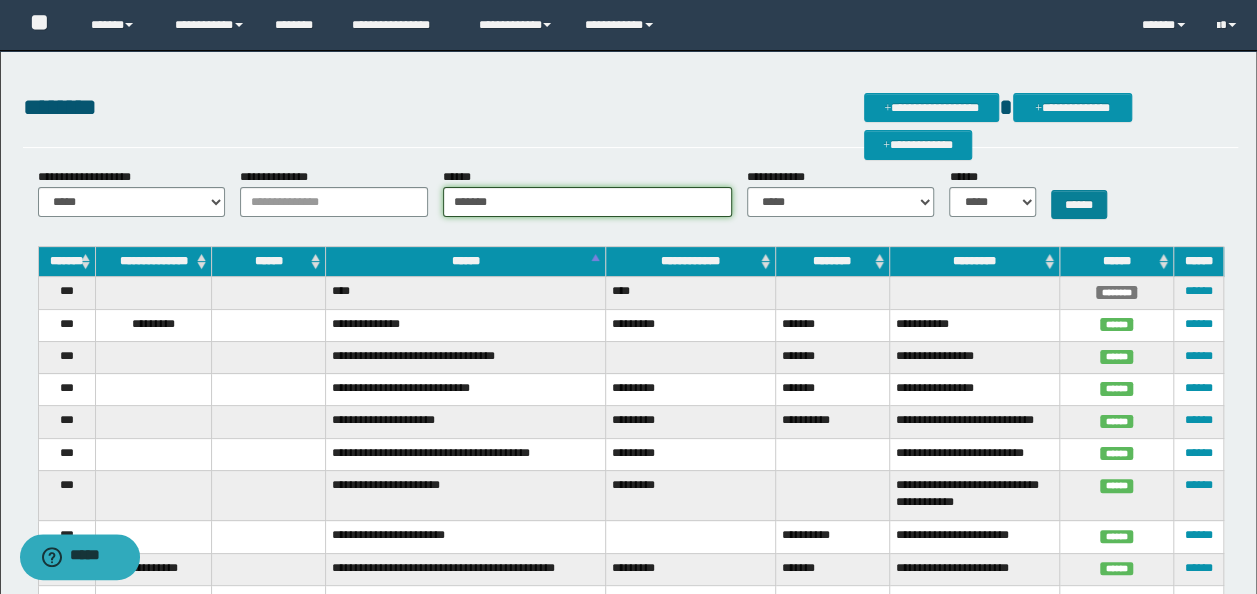 type on "*******" 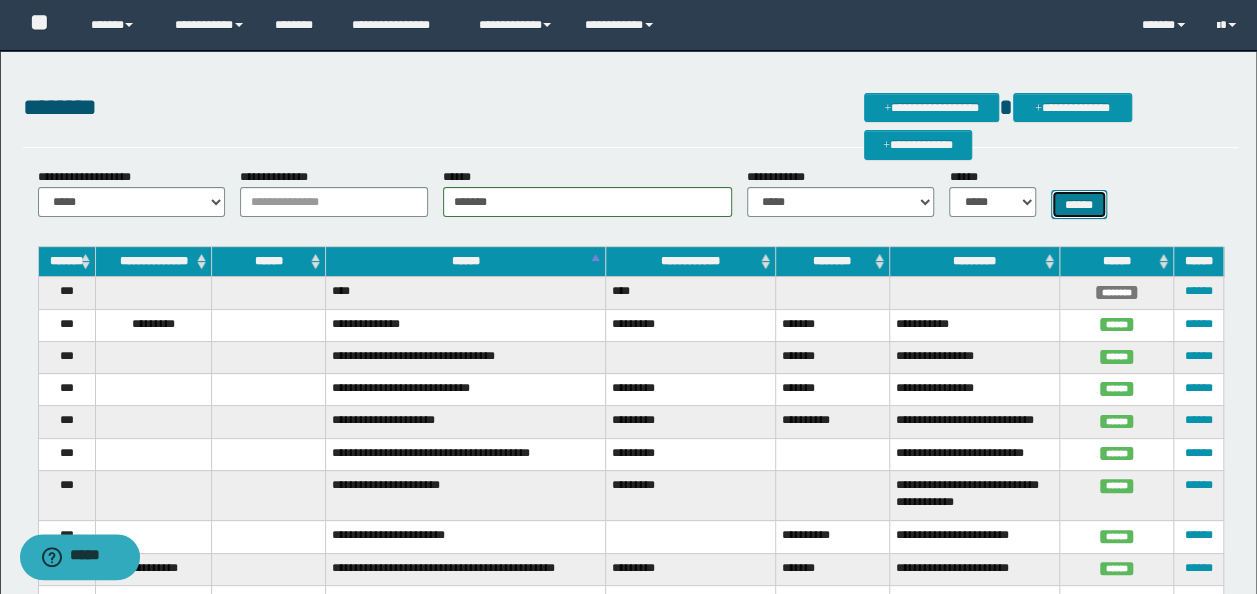 click on "******" at bounding box center [1079, 204] 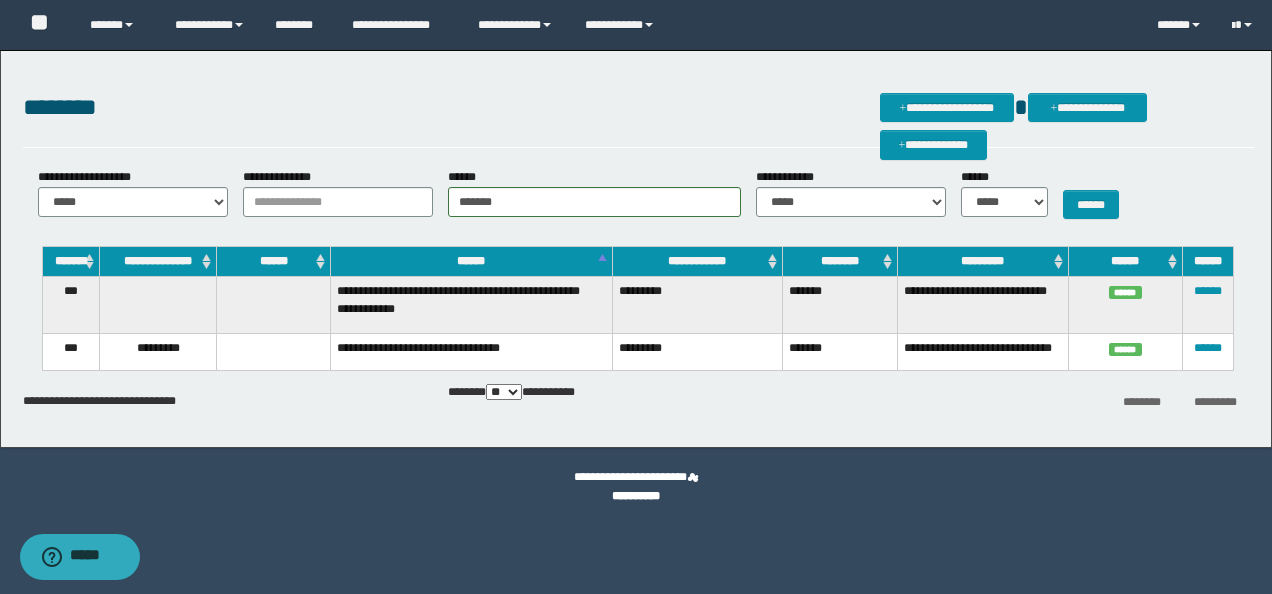 click on "**********" at bounding box center (636, 478) 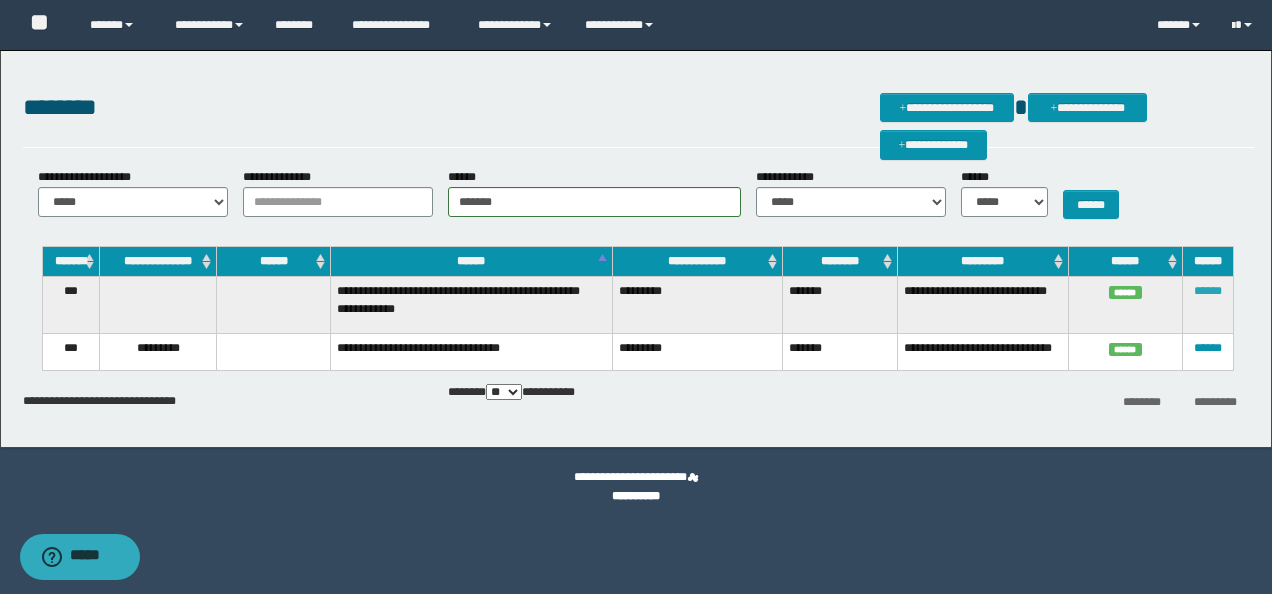 click on "******" at bounding box center [1208, 291] 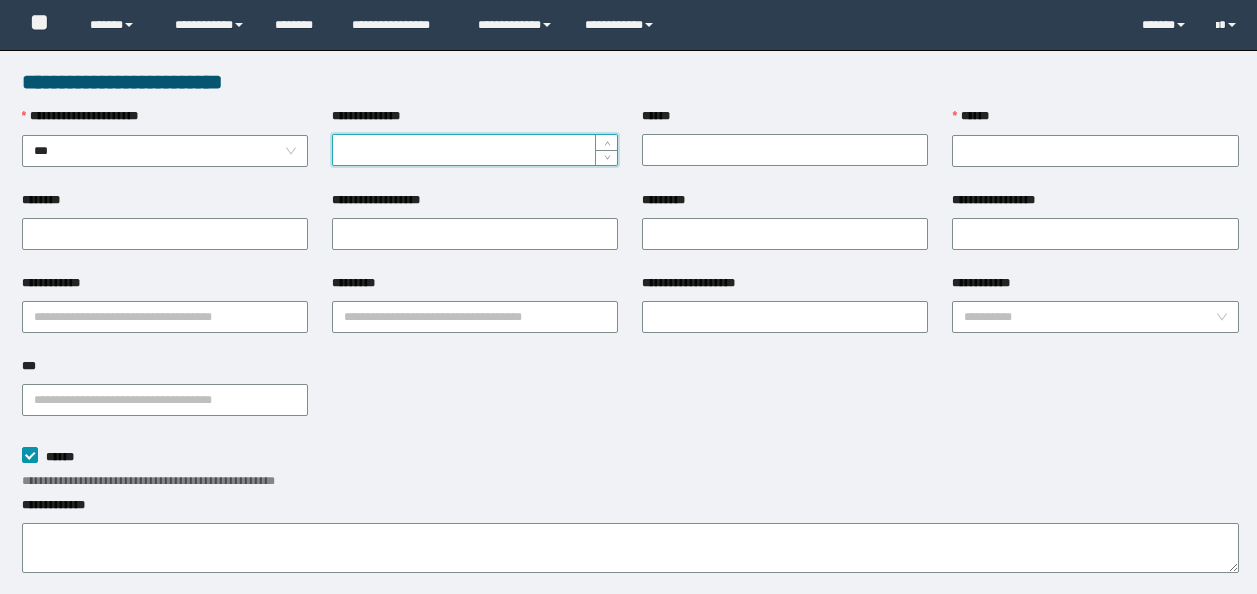 scroll, scrollTop: 0, scrollLeft: 0, axis: both 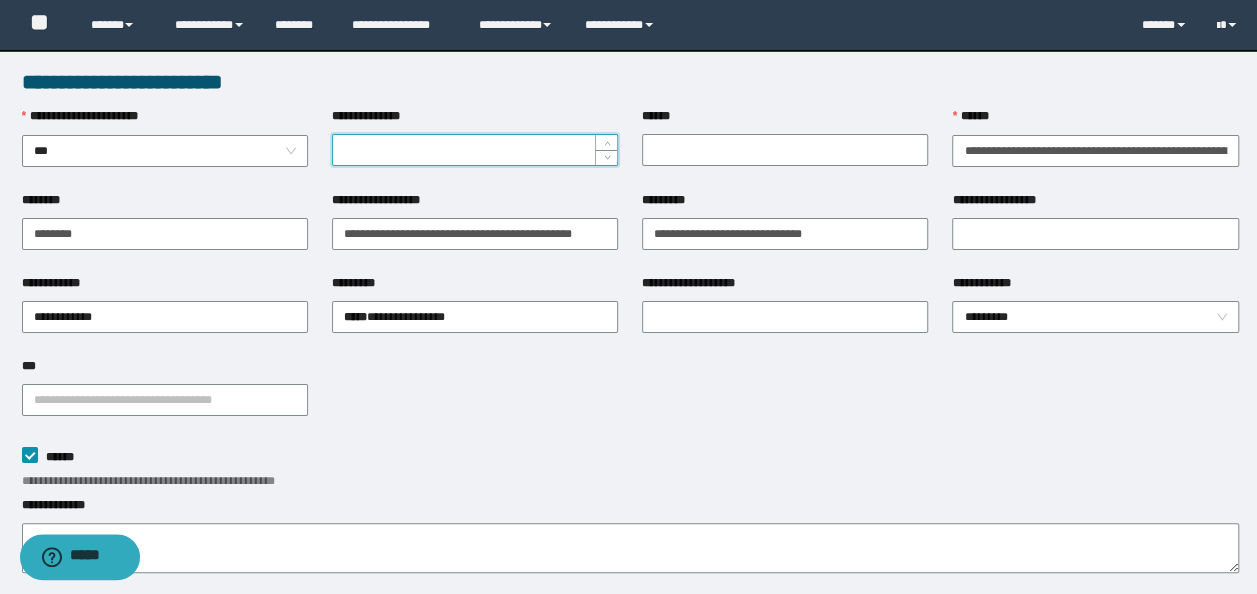 click on "*********" at bounding box center [785, 232] 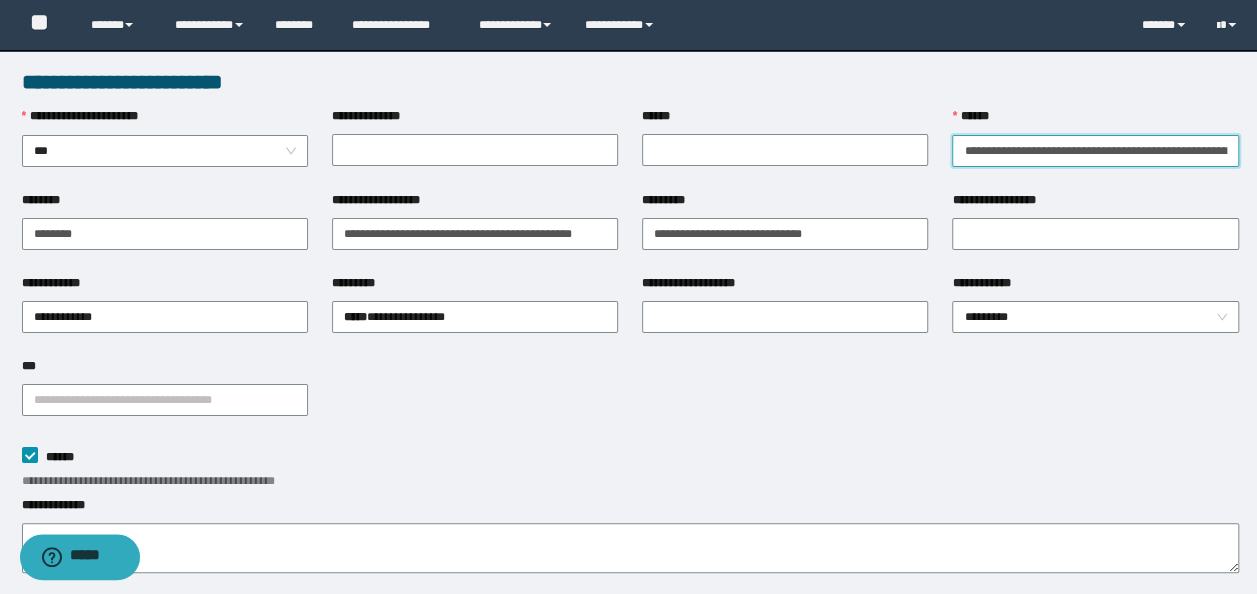 scroll, scrollTop: 0, scrollLeft: 149, axis: horizontal 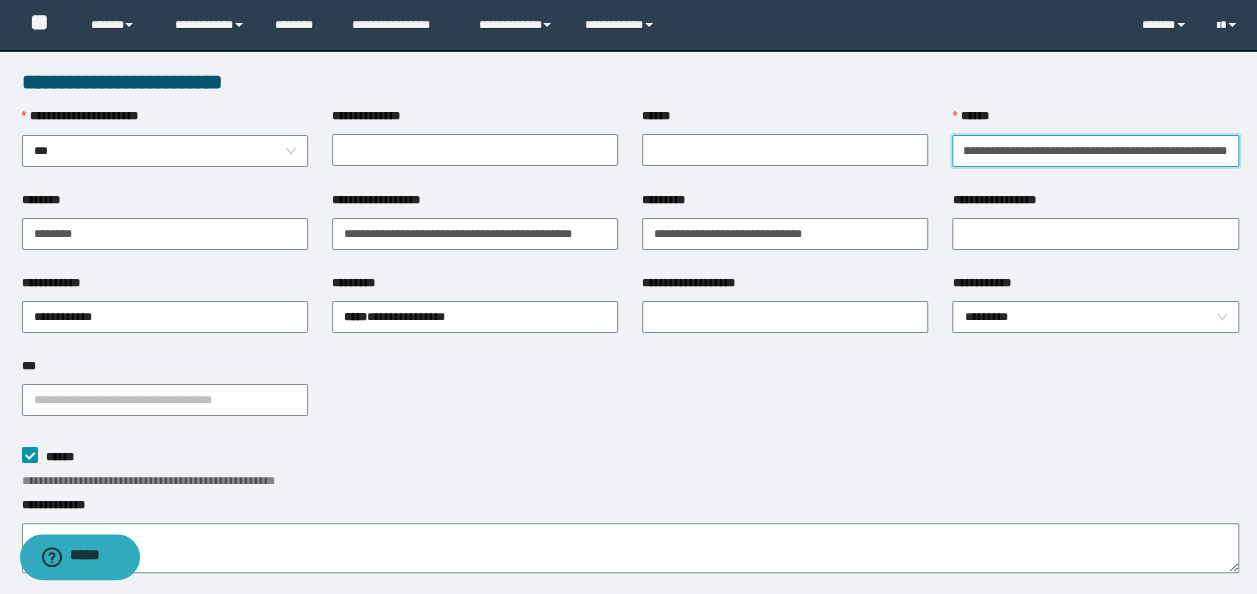 drag, startPoint x: 962, startPoint y: 154, endPoint x: 1275, endPoint y: 151, distance: 313.01437 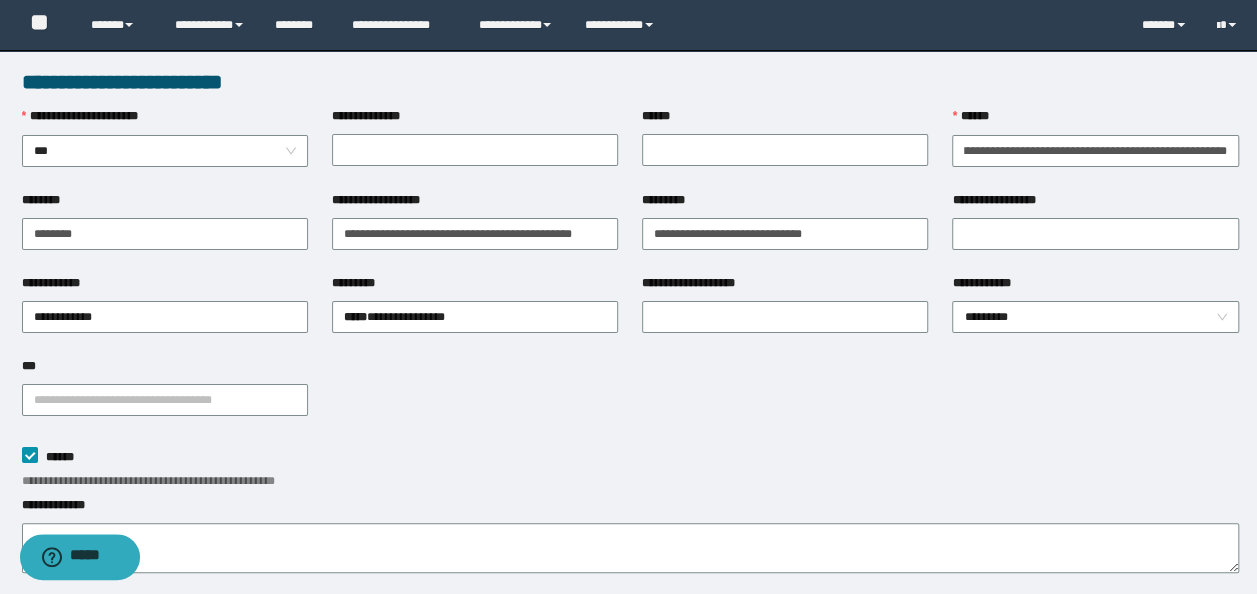 scroll, scrollTop: 0, scrollLeft: 0, axis: both 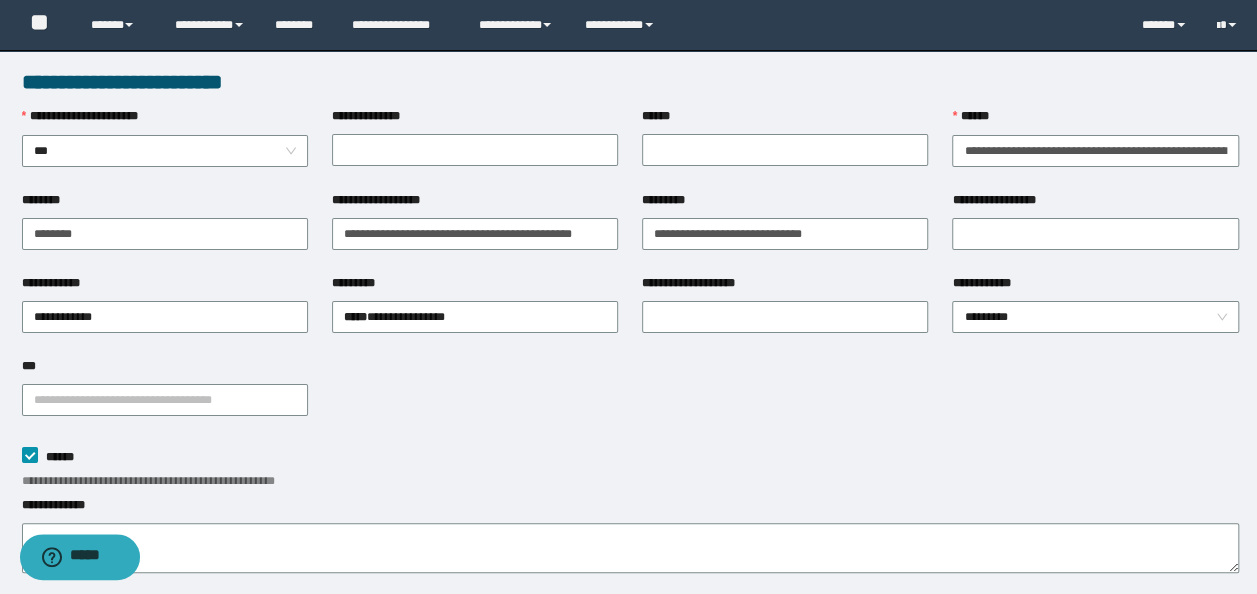 click on "**********" at bounding box center (630, 398) 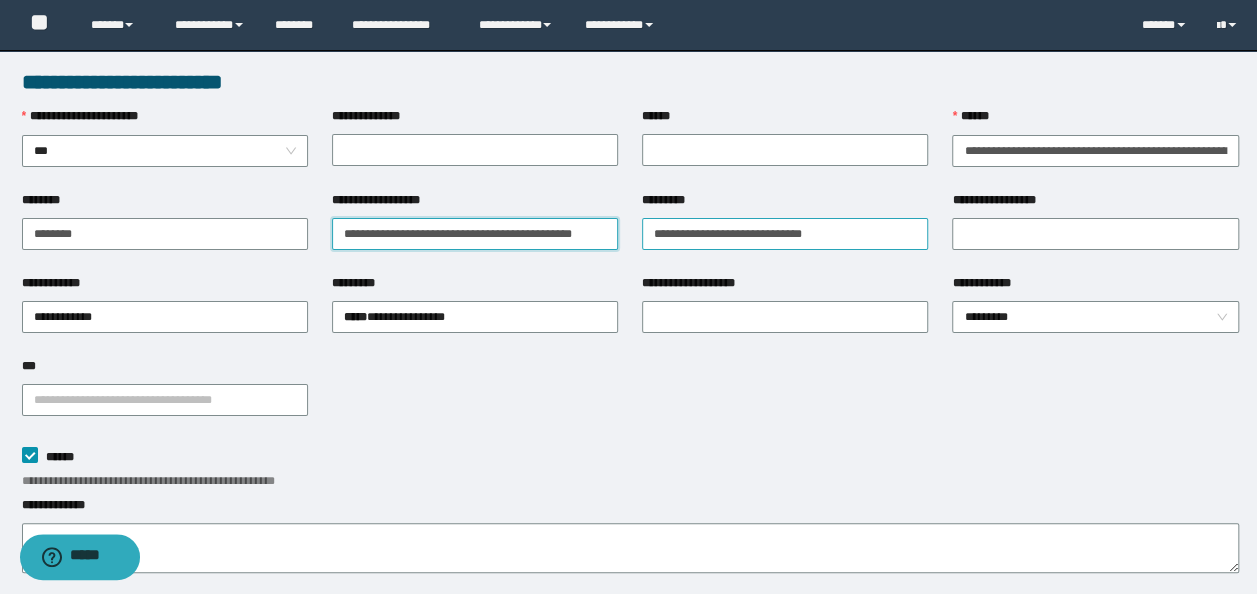 drag, startPoint x: 340, startPoint y: 238, endPoint x: 724, endPoint y: 238, distance: 384 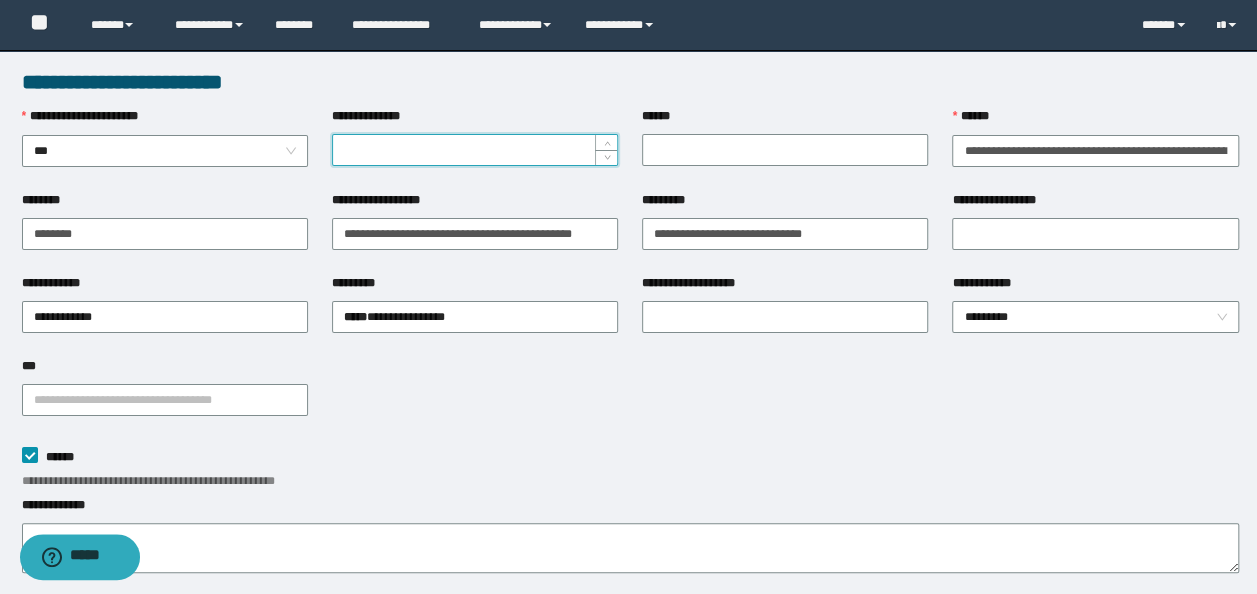 click on "**********" at bounding box center (475, 150) 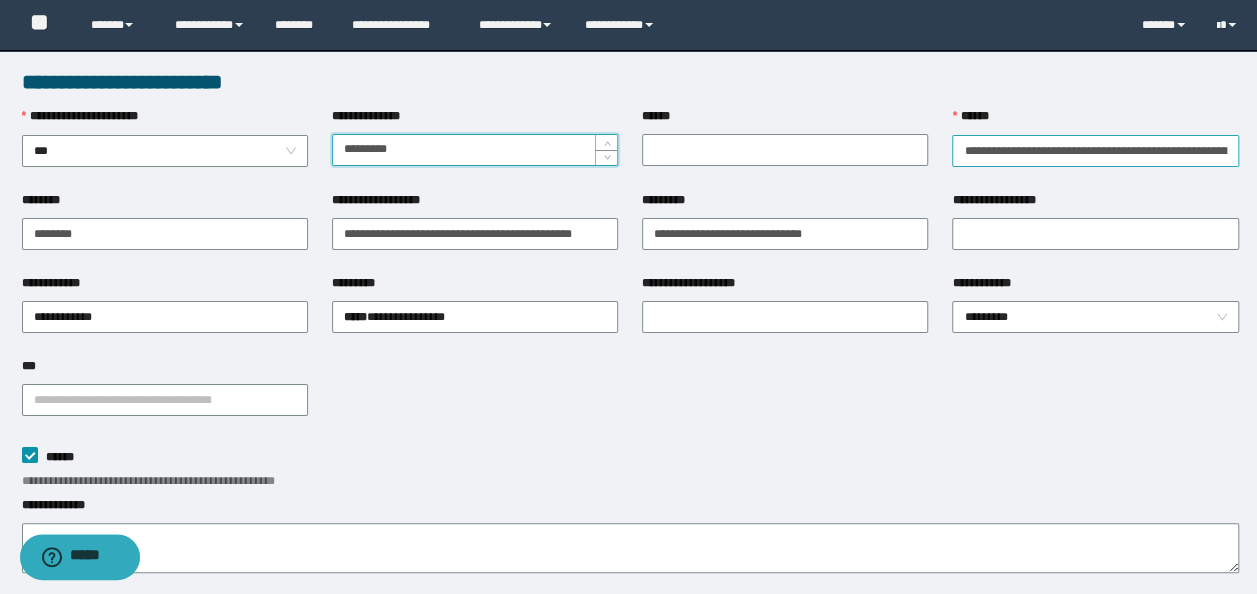 type on "*********" 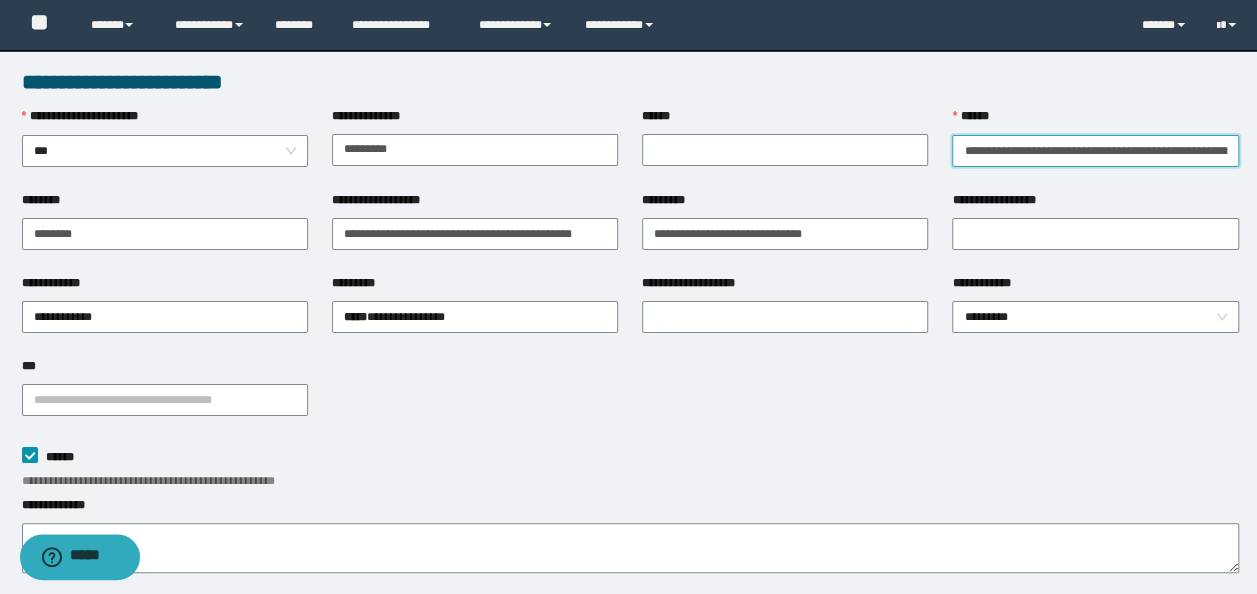 scroll, scrollTop: 0, scrollLeft: 149, axis: horizontal 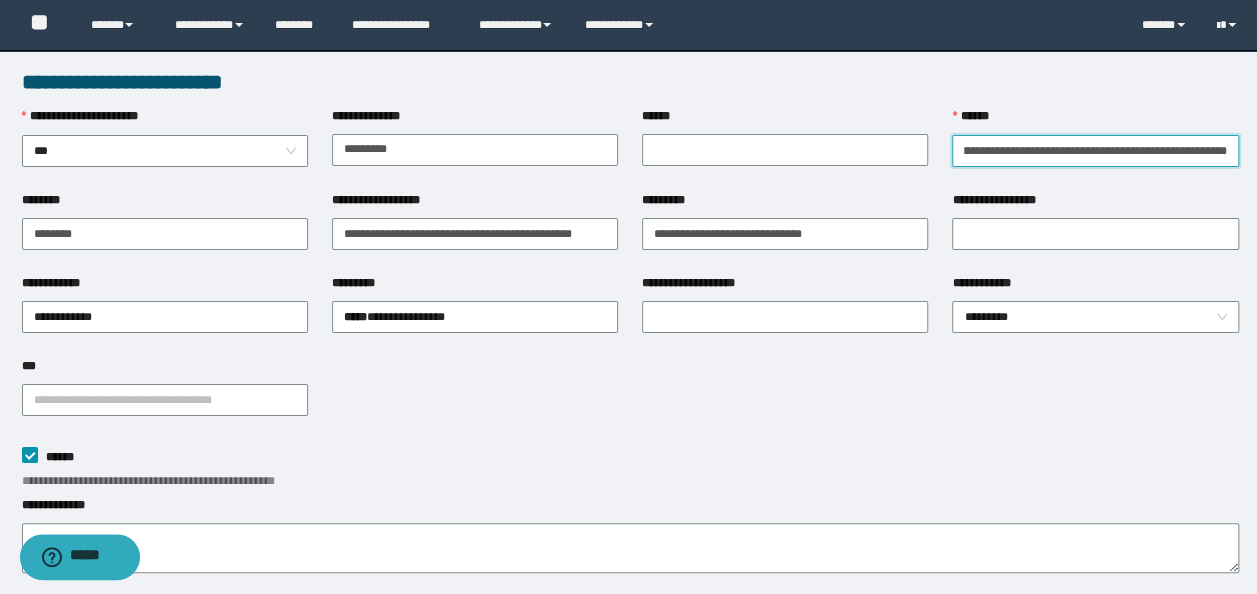 drag, startPoint x: 960, startPoint y: 146, endPoint x: 1275, endPoint y: 180, distance: 316.82962 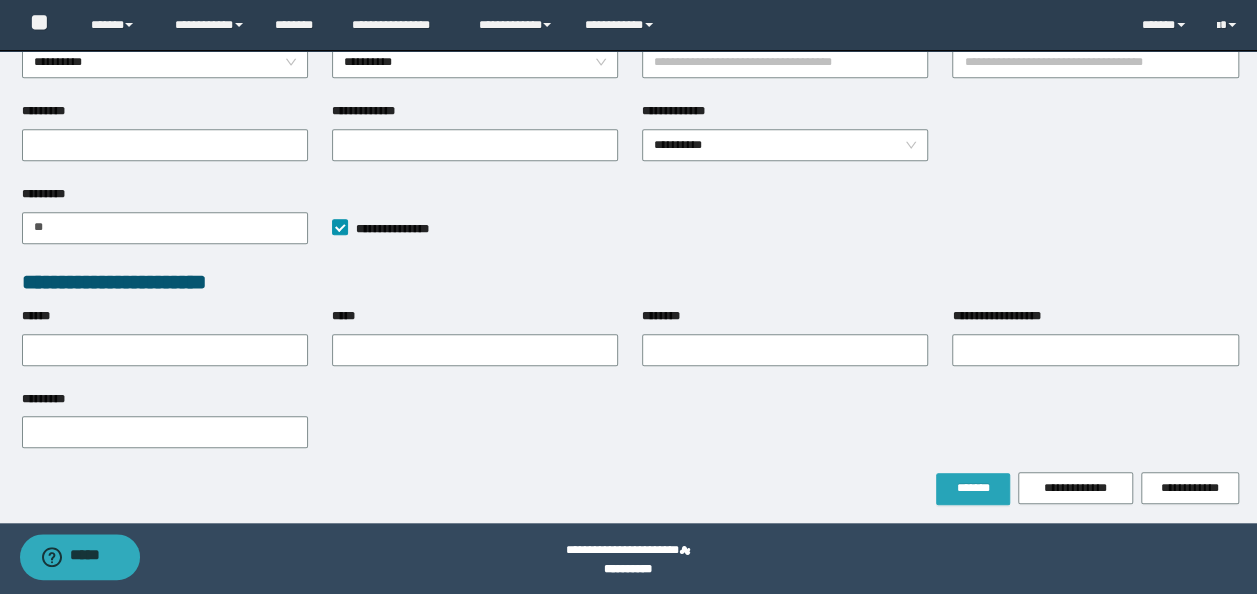 scroll, scrollTop: 622, scrollLeft: 0, axis: vertical 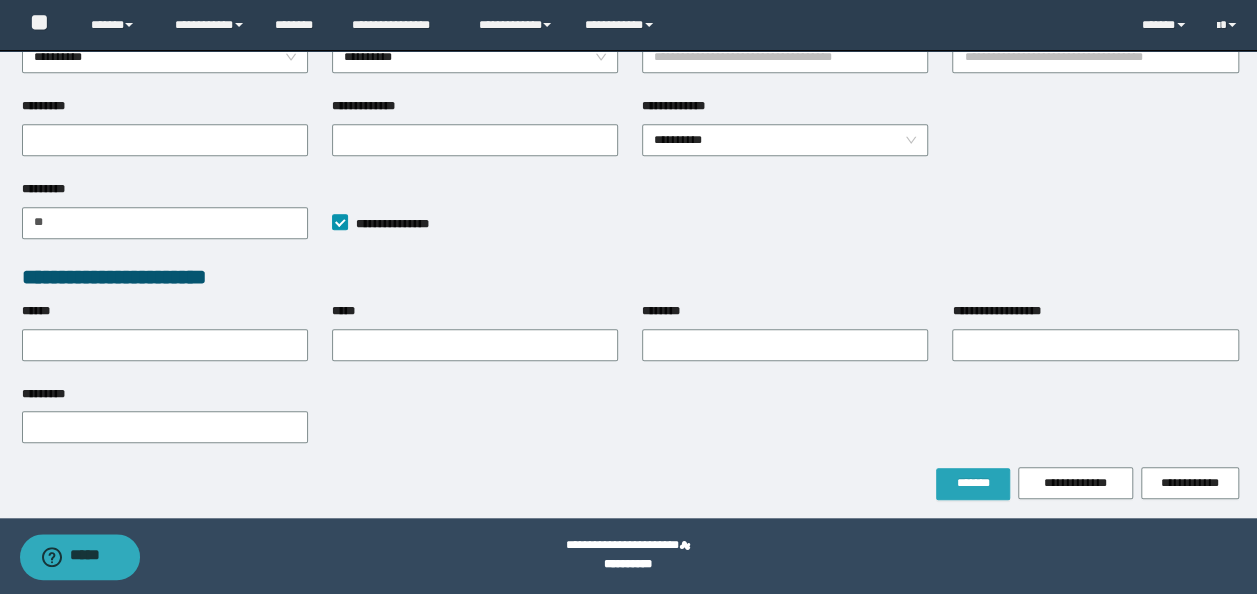 click on "*******" at bounding box center [973, 483] 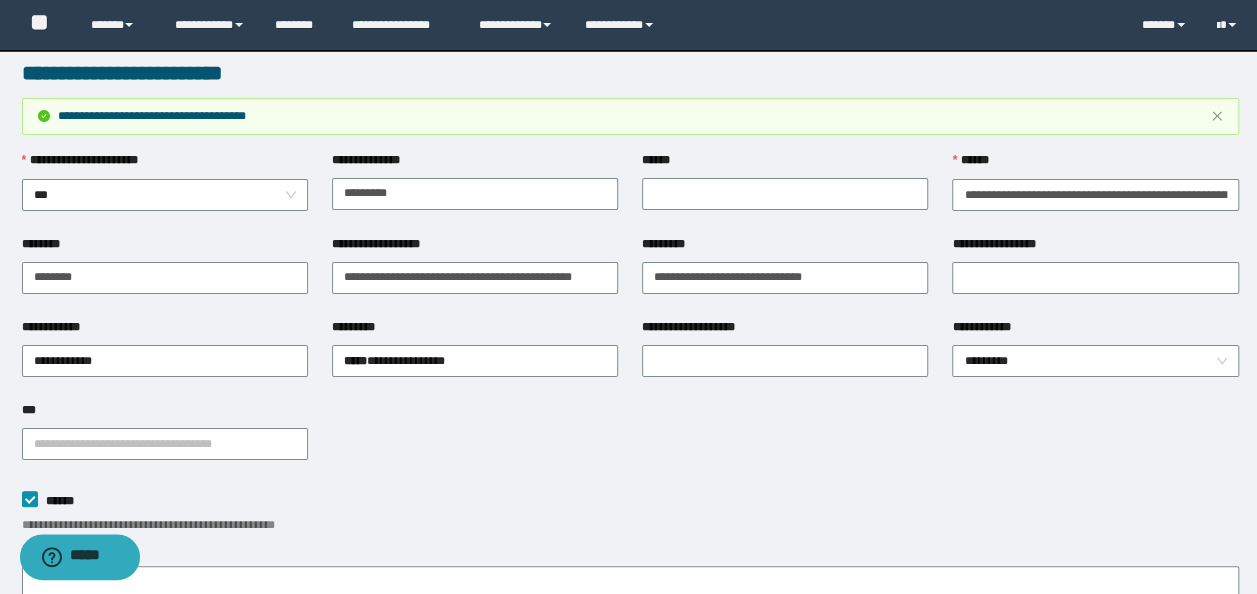 scroll, scrollTop: 0, scrollLeft: 0, axis: both 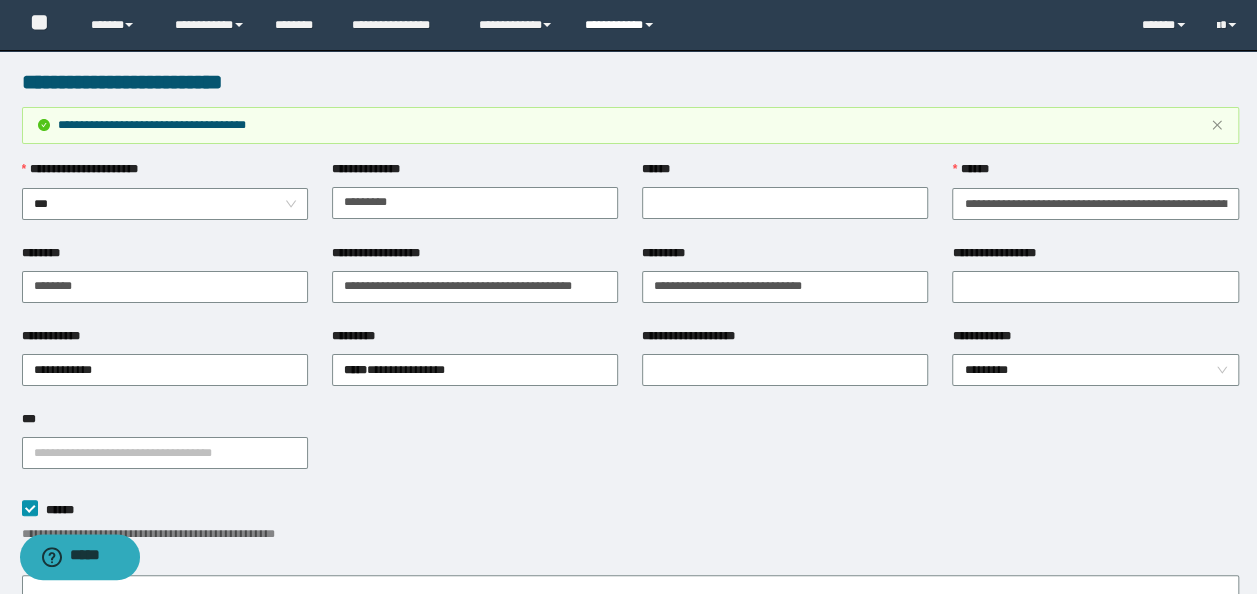 click on "**********" at bounding box center [622, 25] 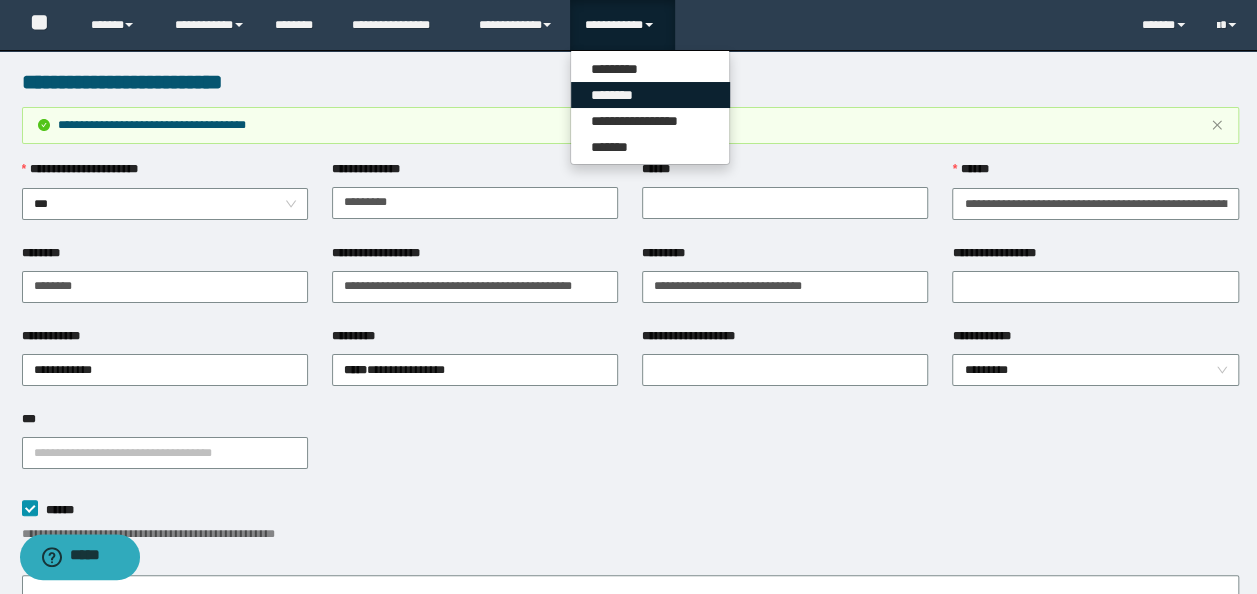 click on "********" at bounding box center [650, 95] 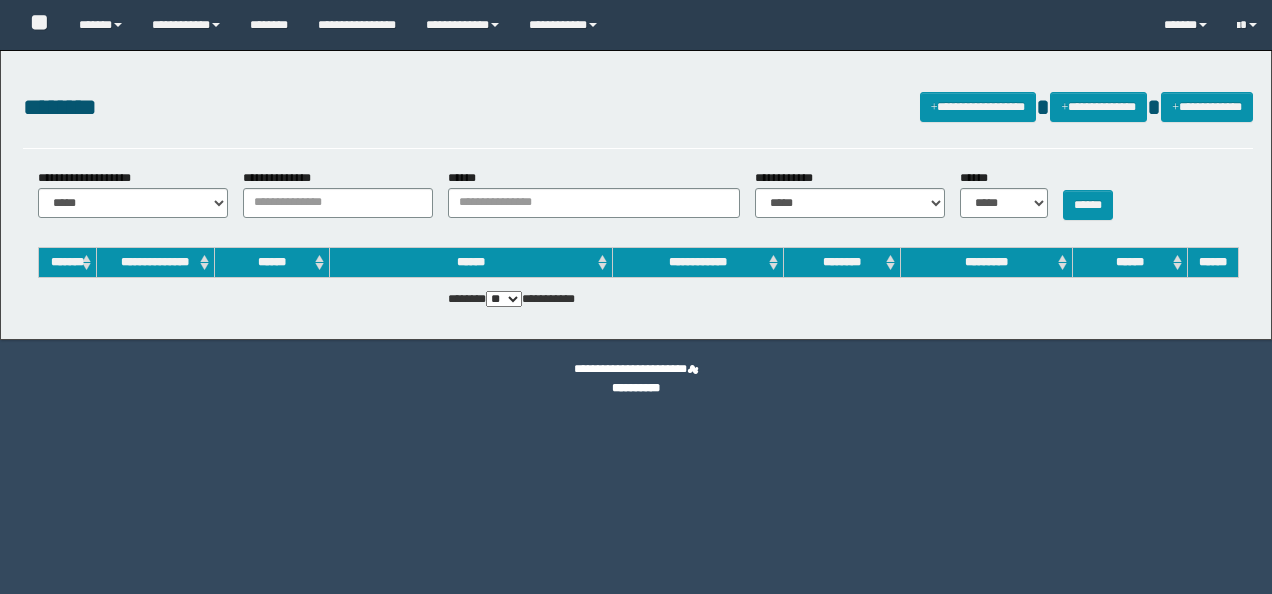 scroll, scrollTop: 0, scrollLeft: 0, axis: both 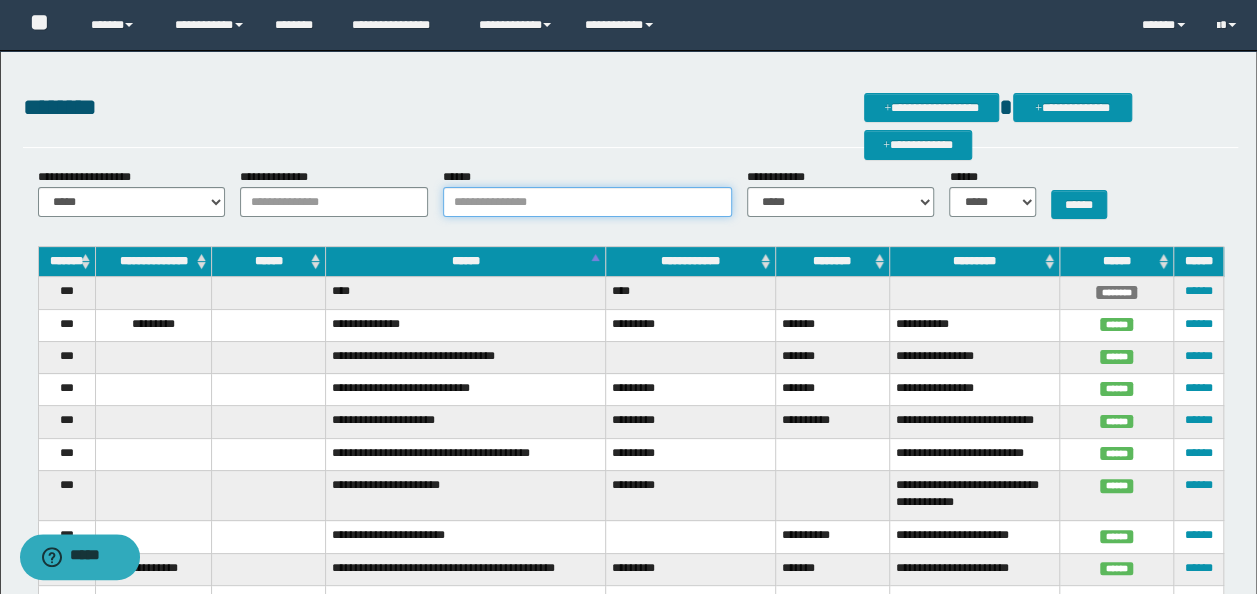 click on "******" at bounding box center [587, 202] 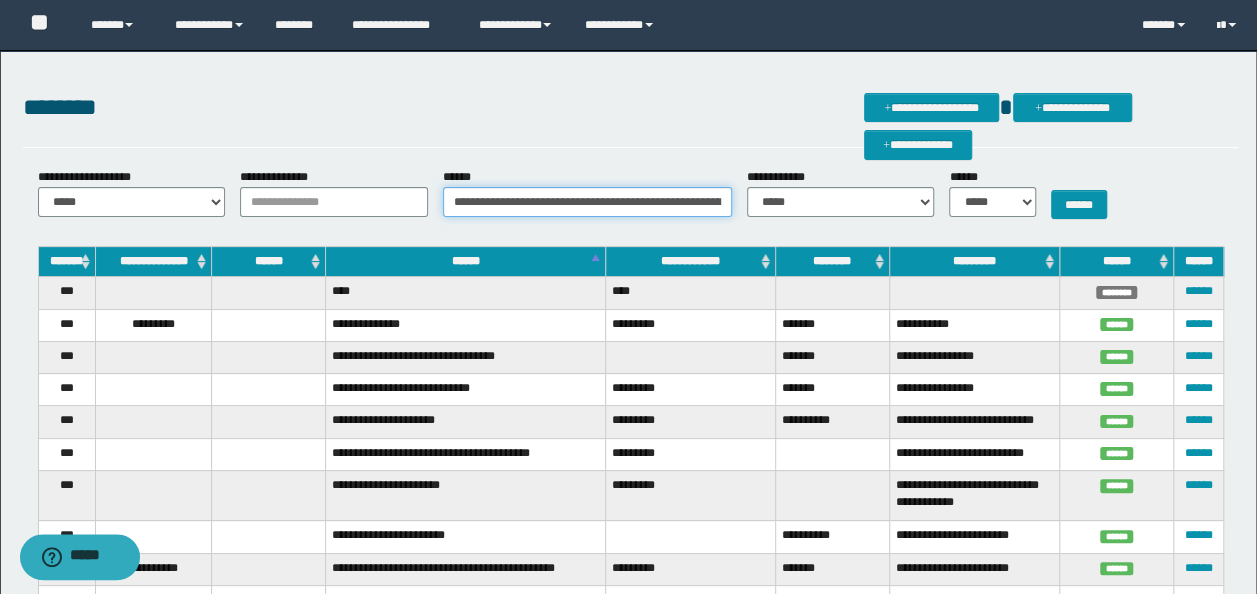scroll, scrollTop: 0, scrollLeft: 144, axis: horizontal 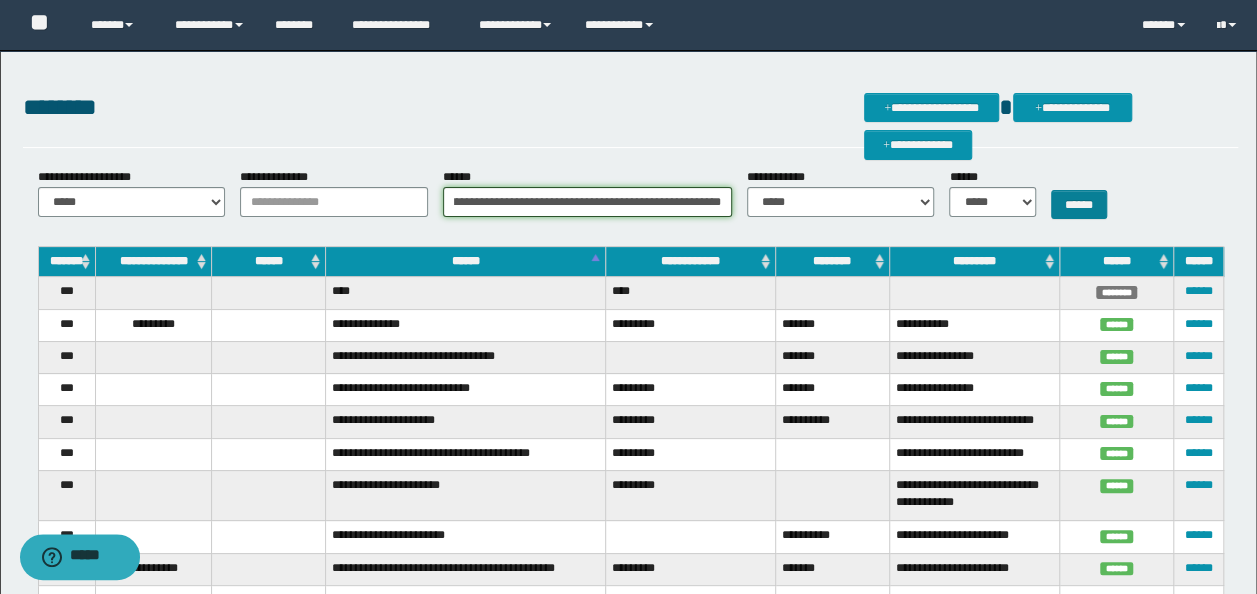 type on "**********" 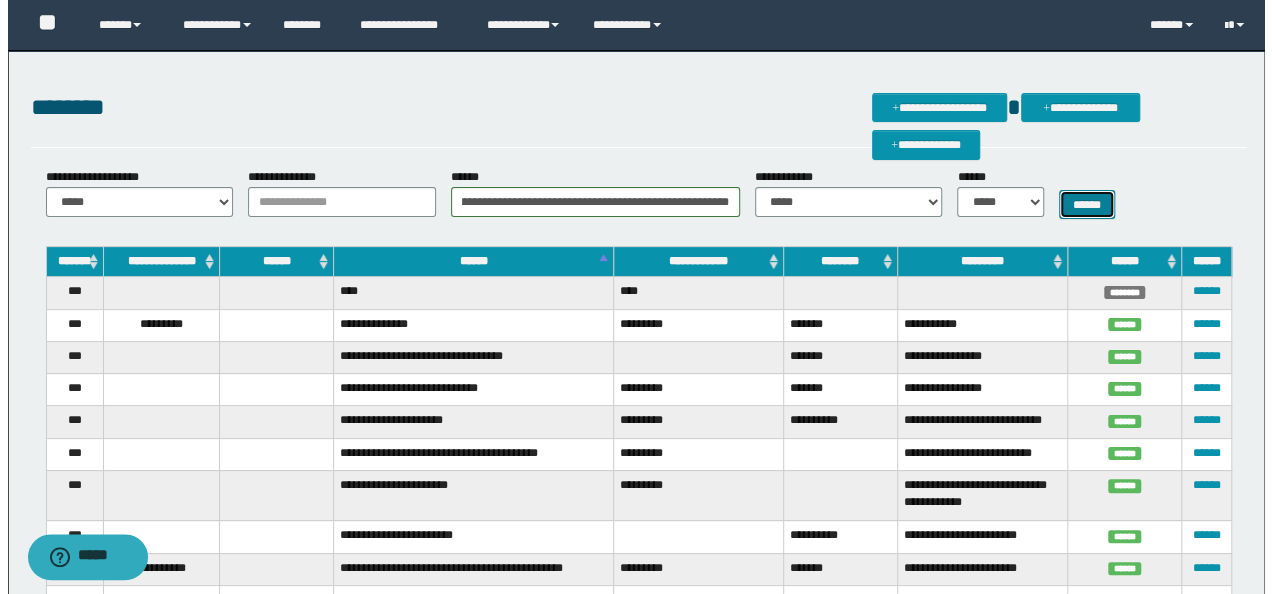 scroll, scrollTop: 0, scrollLeft: 0, axis: both 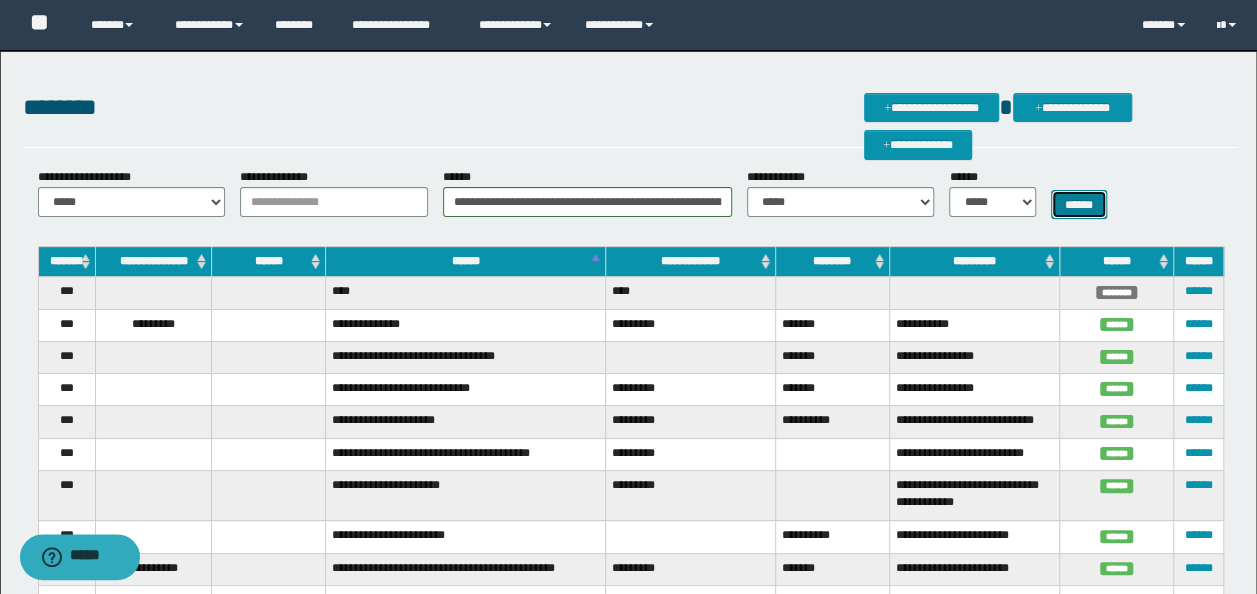 click on "******" at bounding box center (1079, 204) 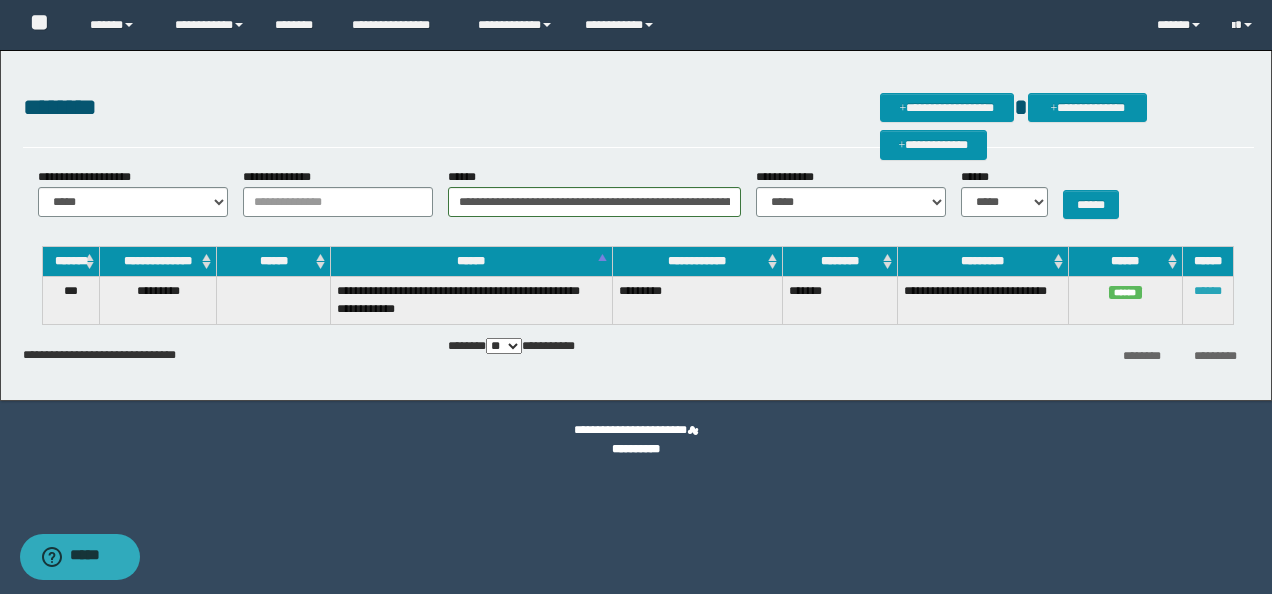 click on "******" at bounding box center [1208, 291] 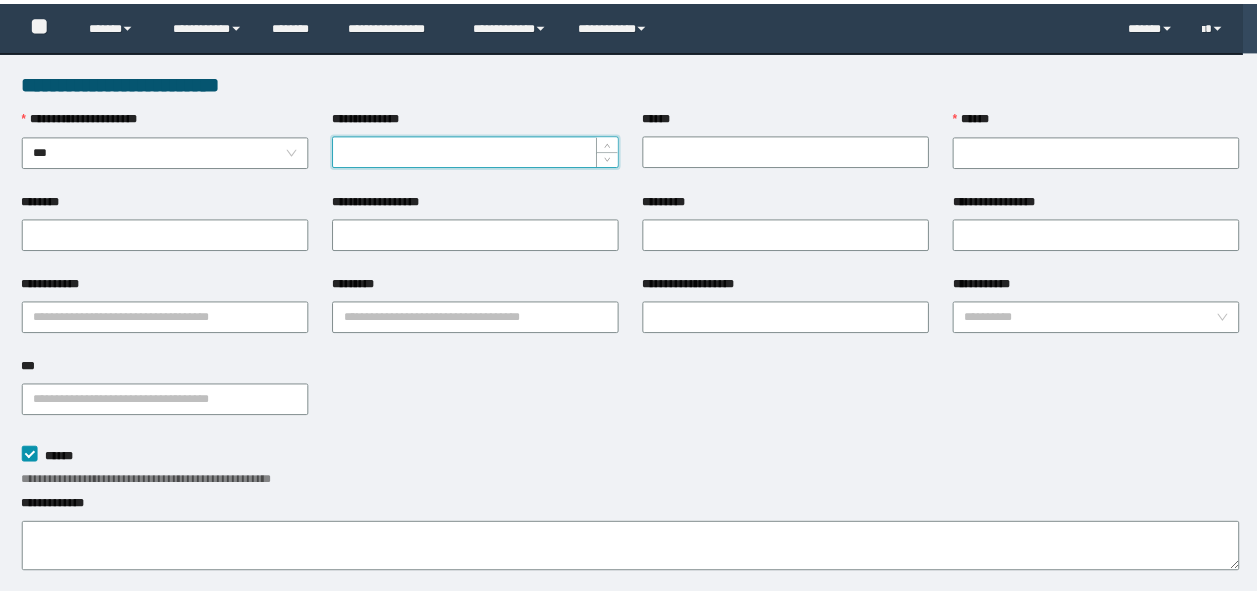 scroll, scrollTop: 0, scrollLeft: 0, axis: both 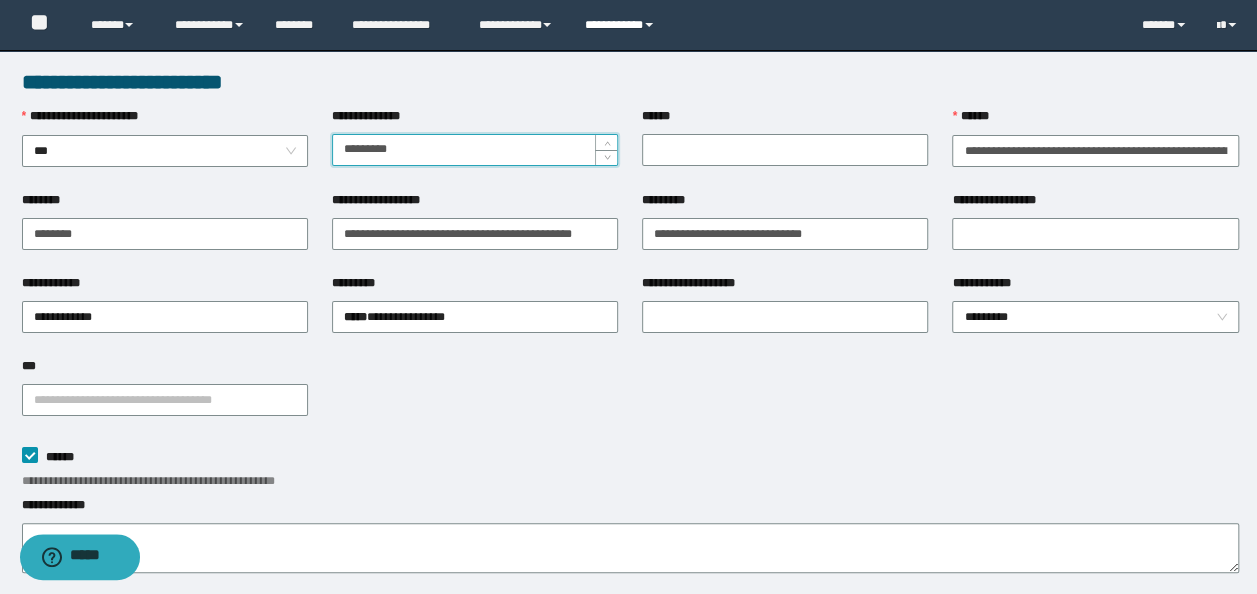 click on "**********" at bounding box center [622, 25] 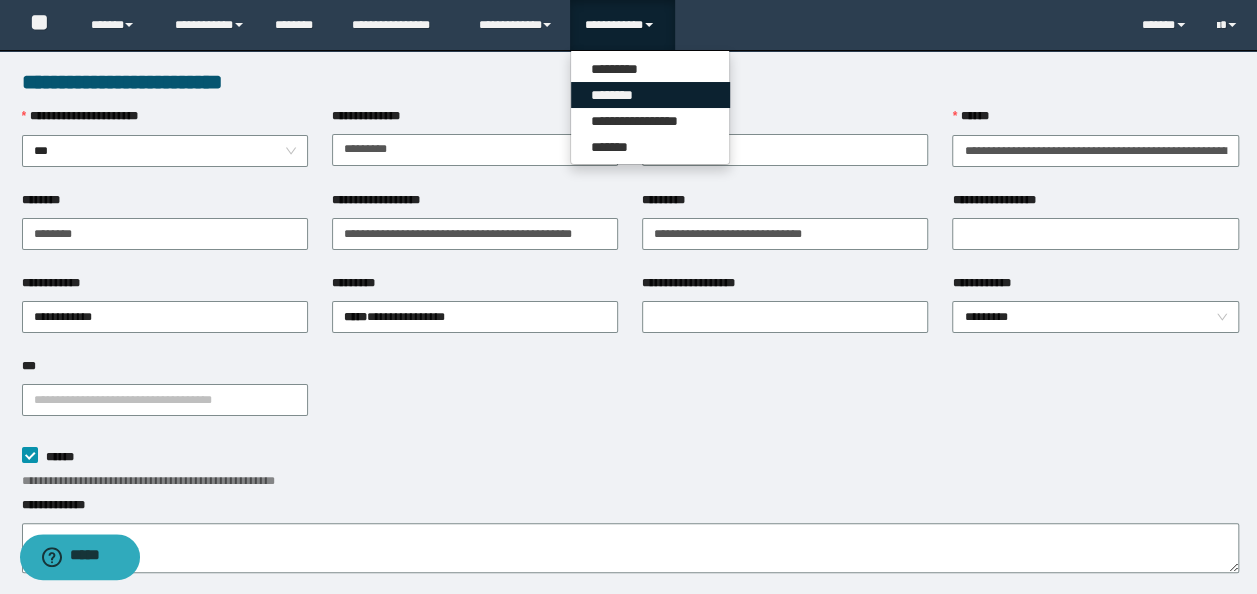 click on "********" at bounding box center [650, 95] 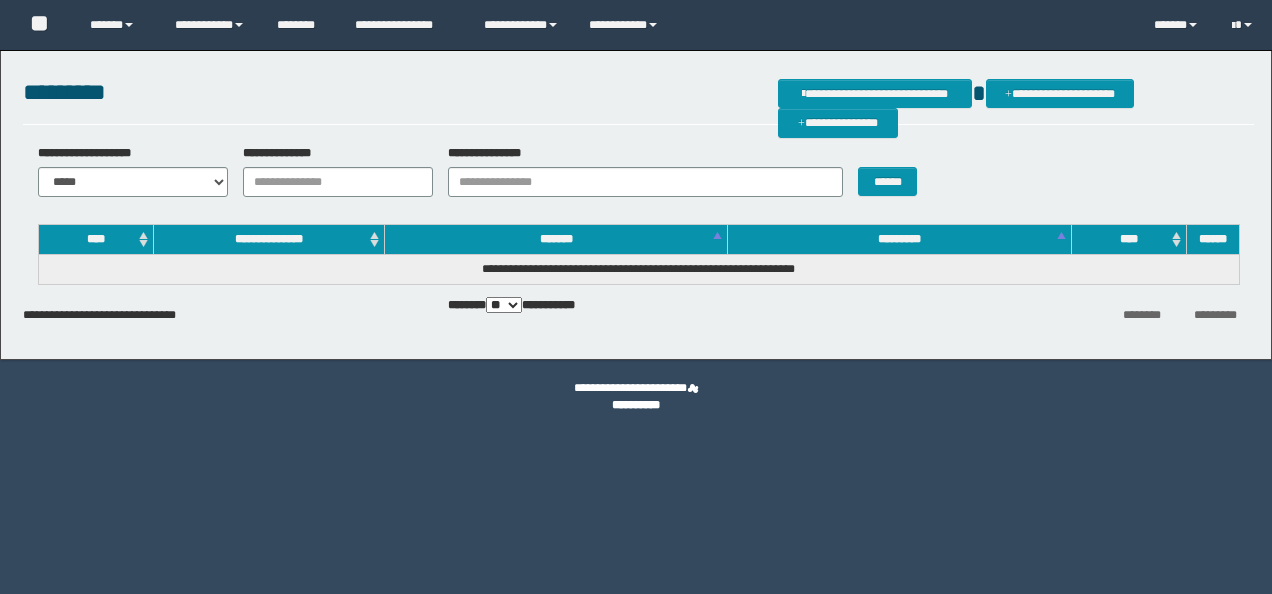 scroll, scrollTop: 0, scrollLeft: 0, axis: both 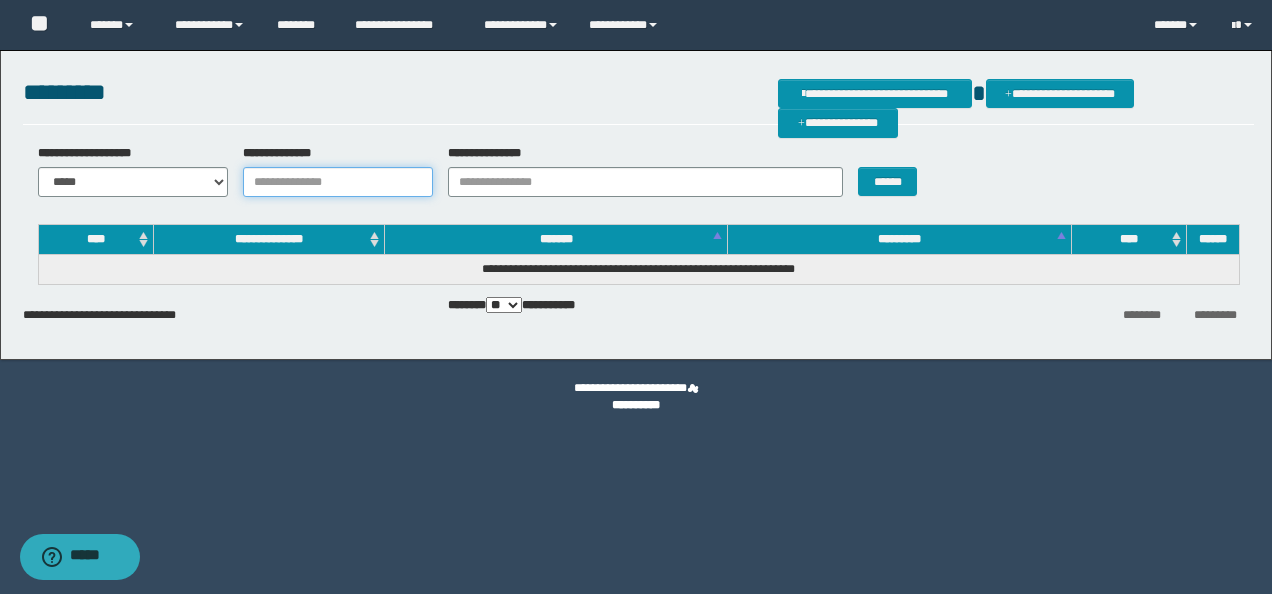 click on "**********" at bounding box center [338, 182] 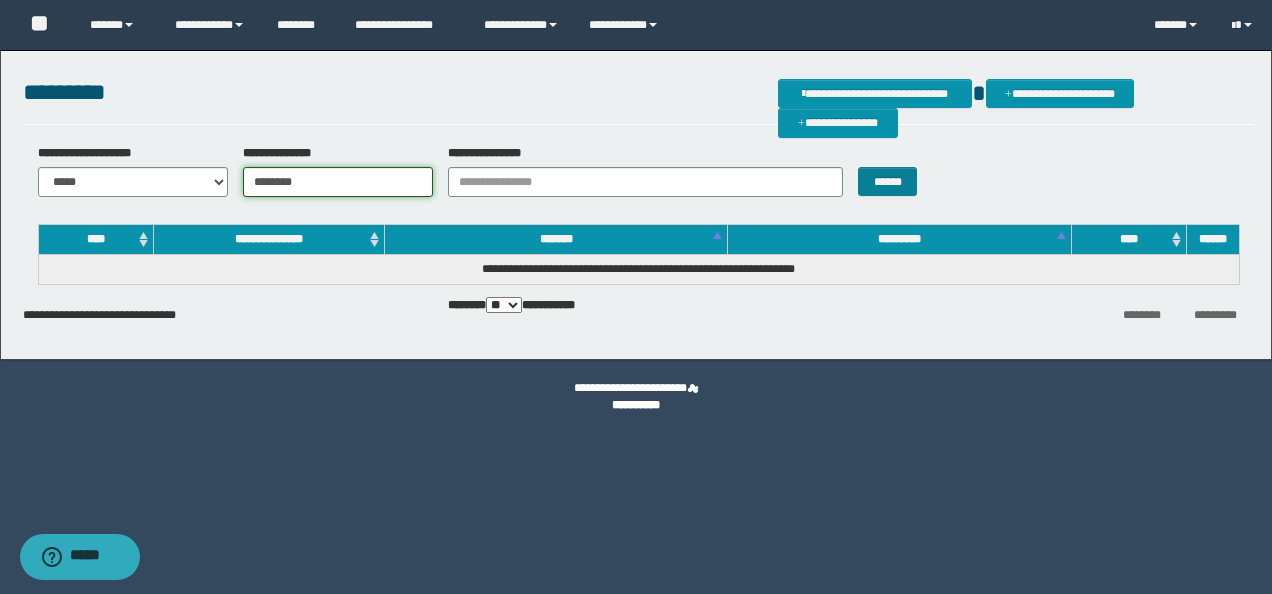 type on "********" 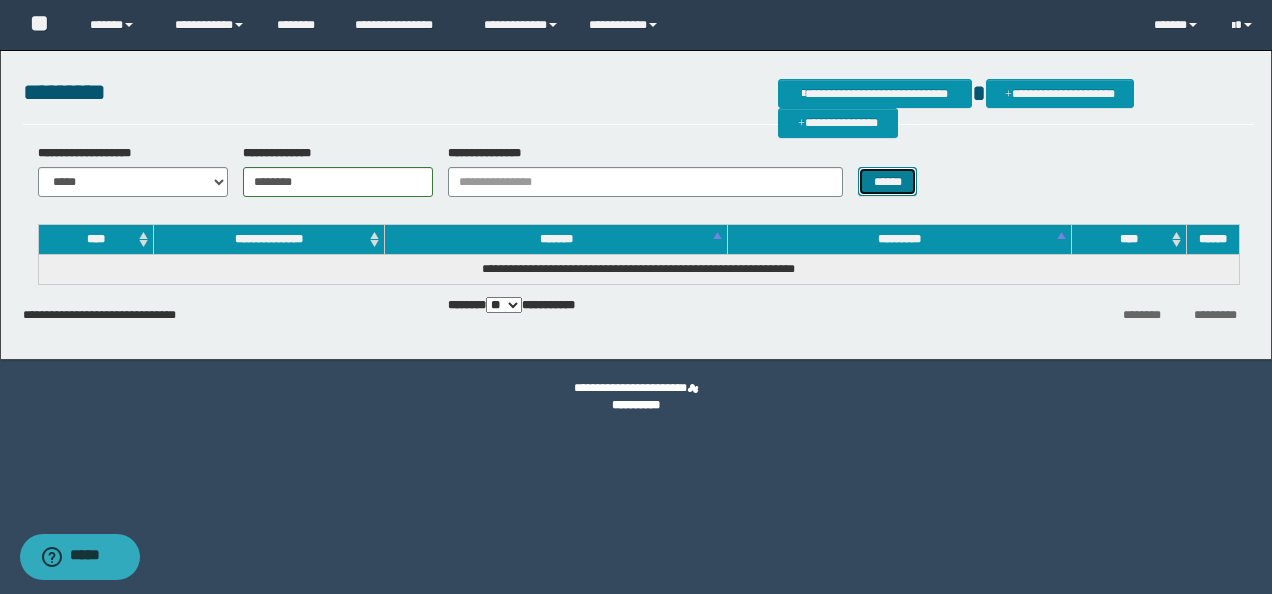 click on "******" at bounding box center (887, 181) 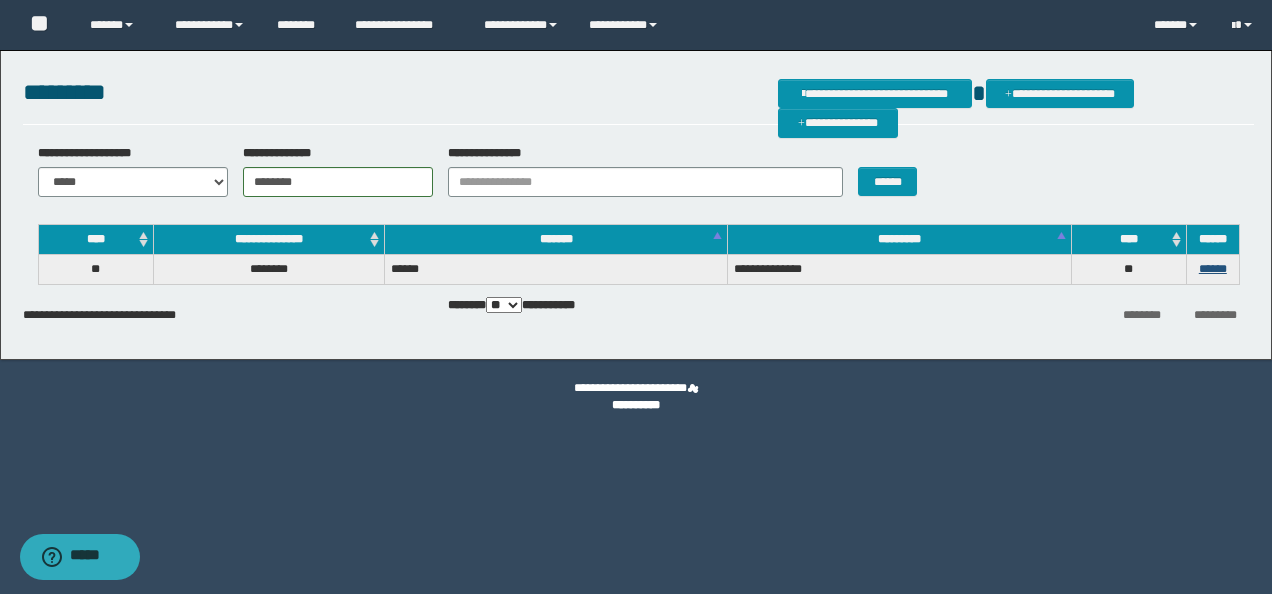 click on "******" at bounding box center (1212, 270) 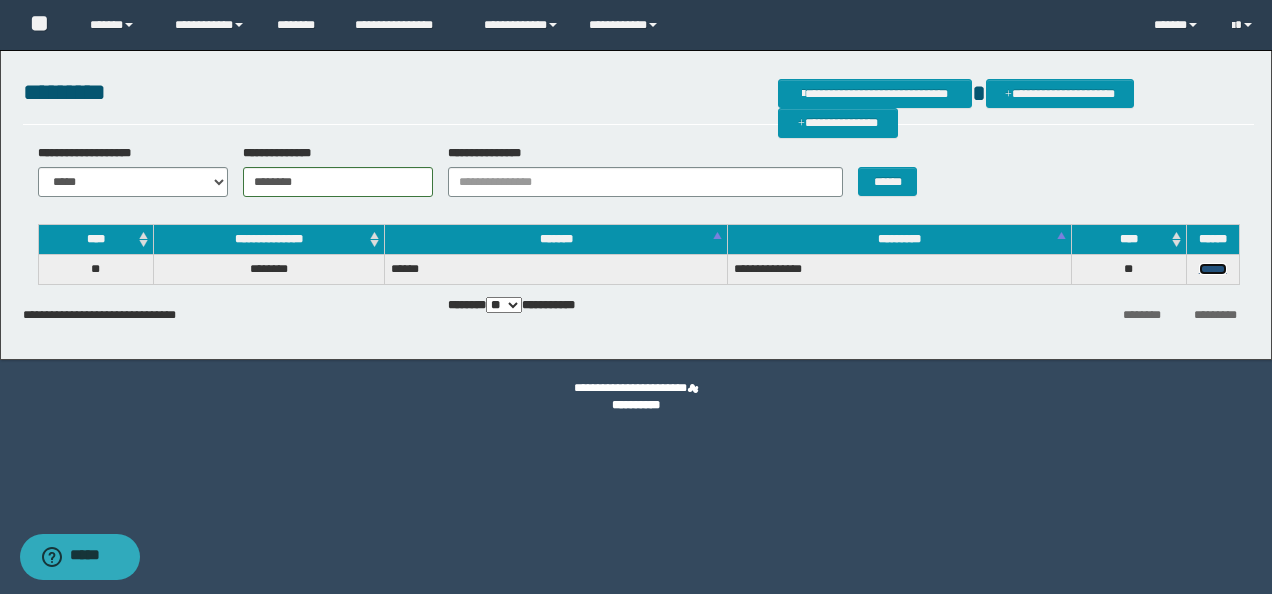 click on "******" at bounding box center (1213, 269) 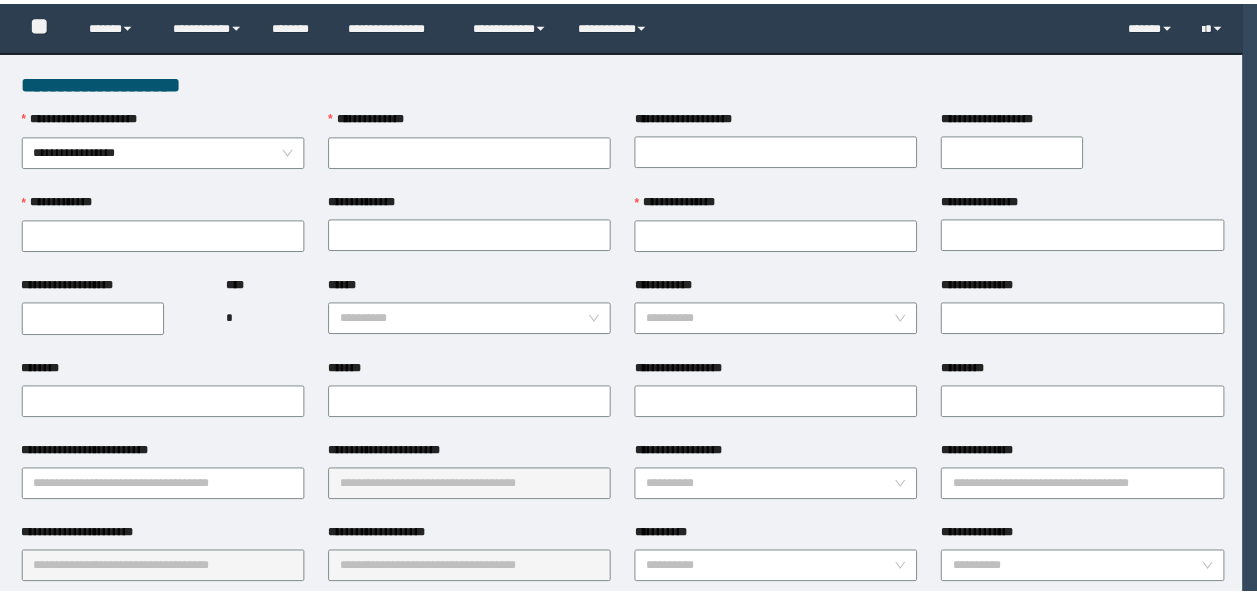 scroll, scrollTop: 0, scrollLeft: 0, axis: both 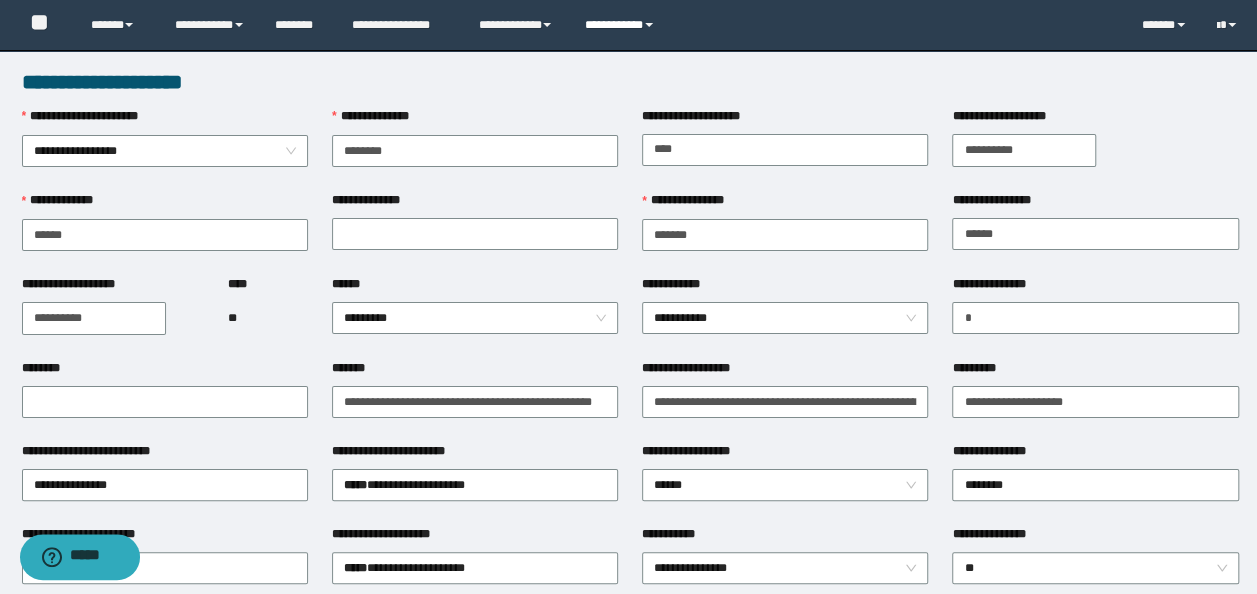 click on "**********" at bounding box center [622, 25] 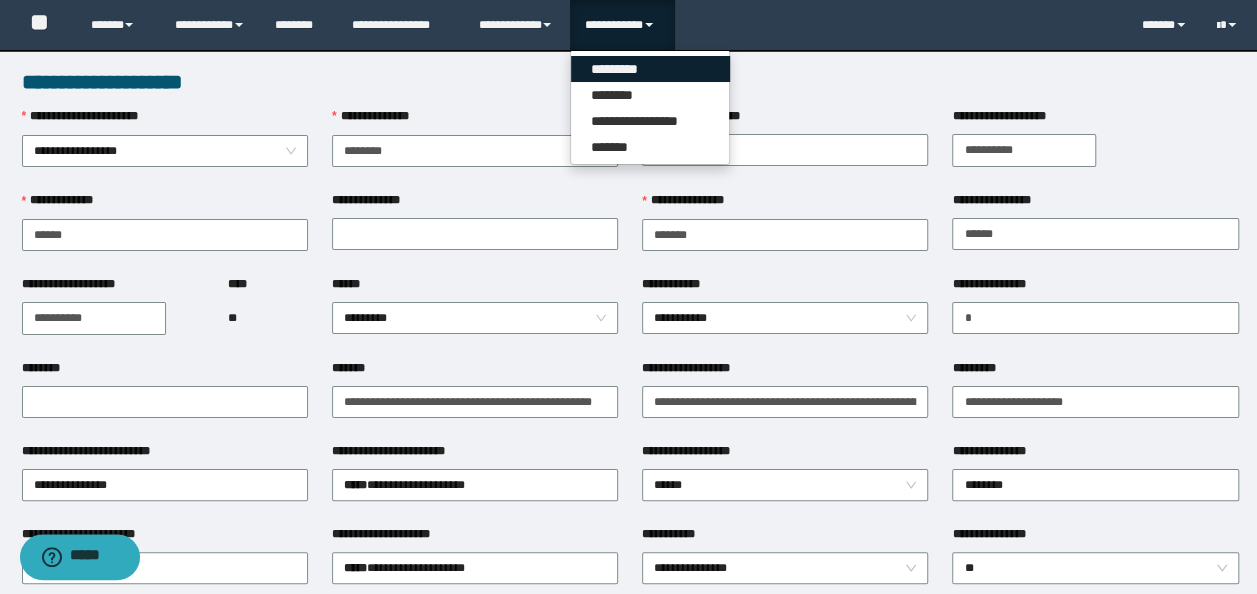 click on "*********" at bounding box center [650, 69] 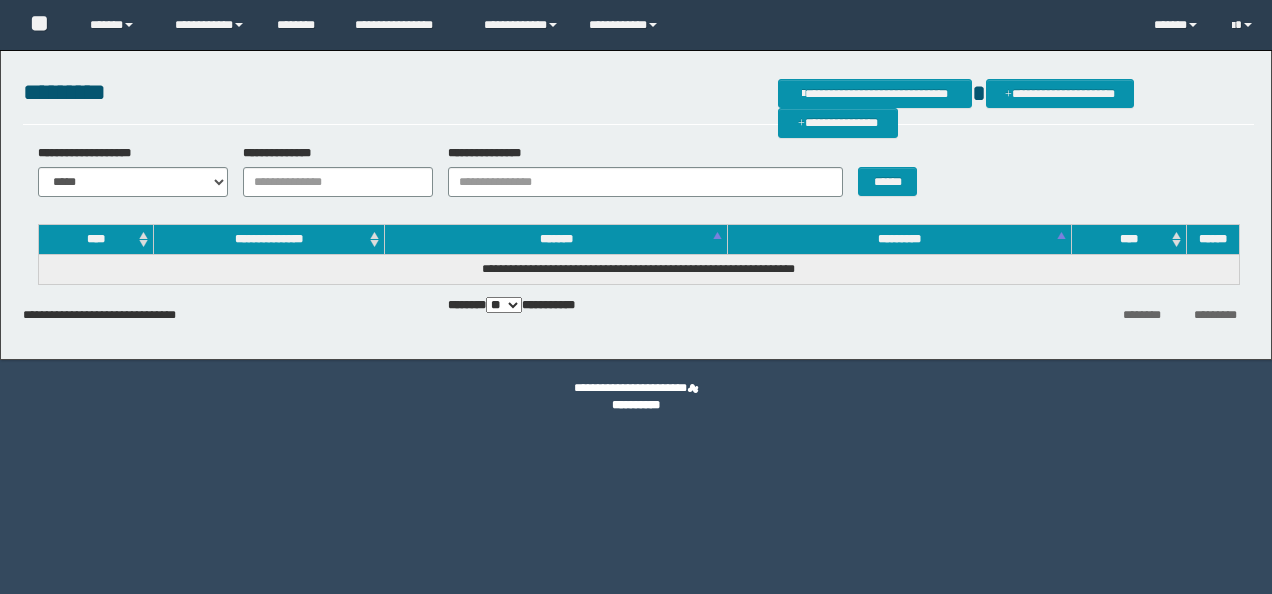scroll, scrollTop: 0, scrollLeft: 0, axis: both 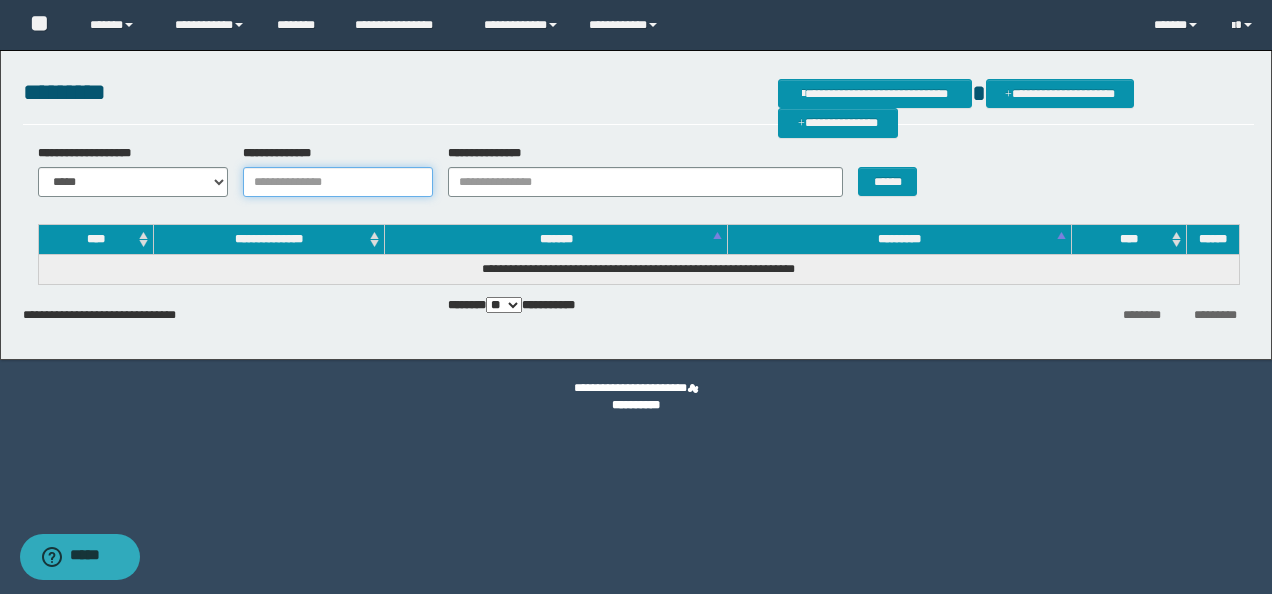 click on "**********" at bounding box center [338, 182] 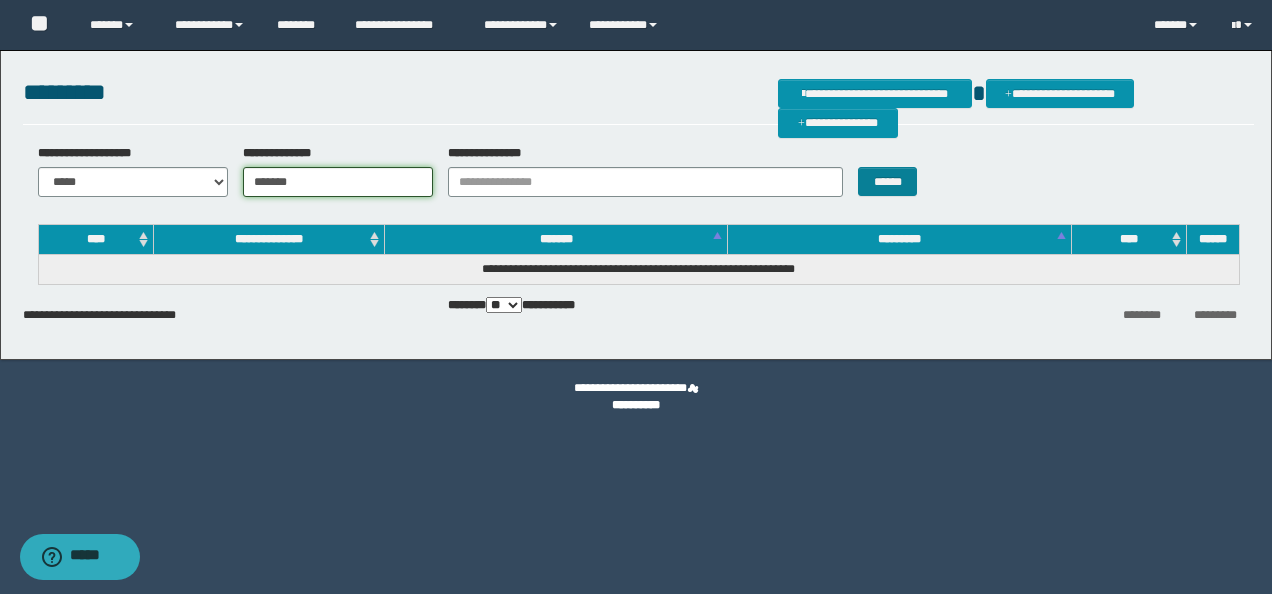 type on "*******" 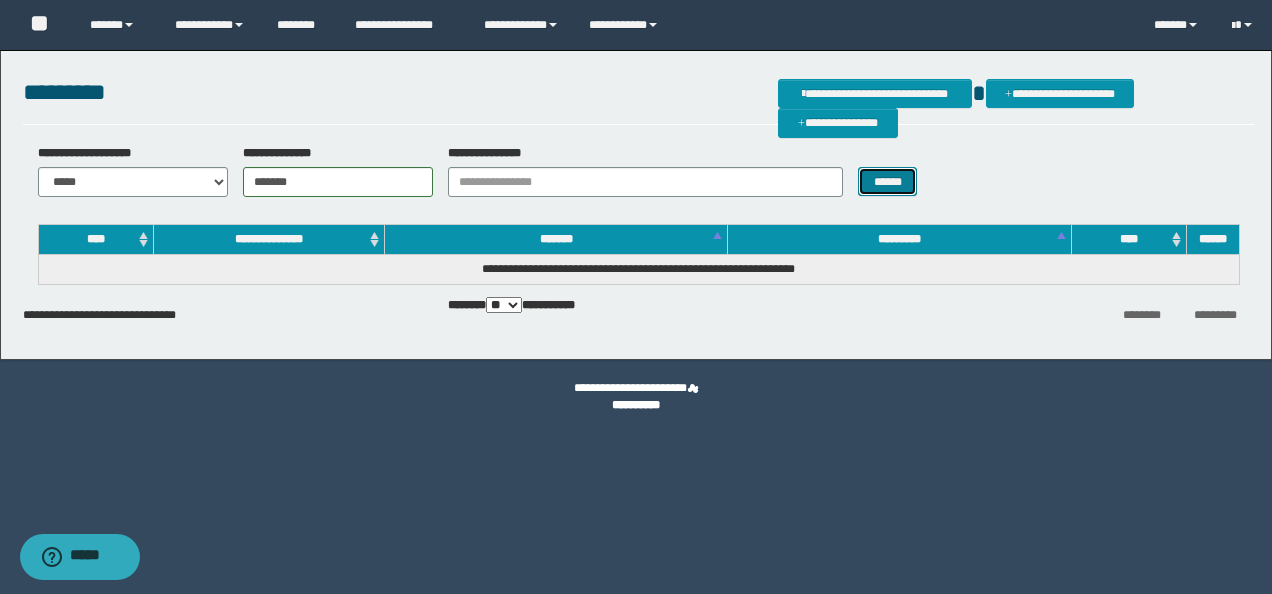 click on "******" at bounding box center [887, 181] 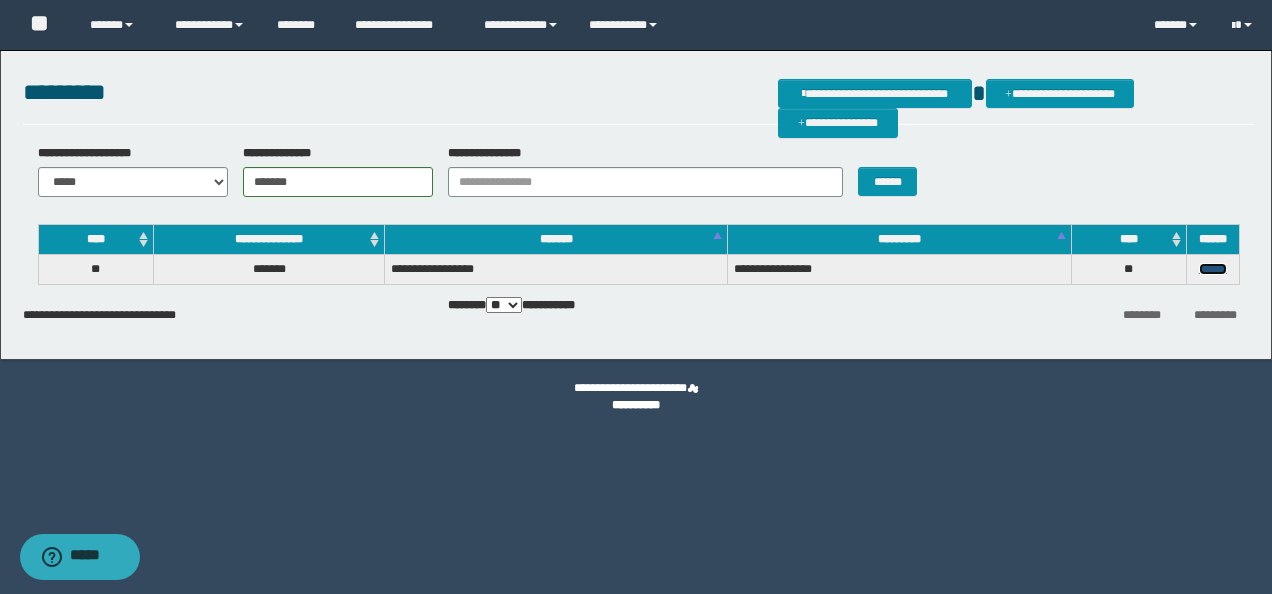 click on "******" at bounding box center [1213, 269] 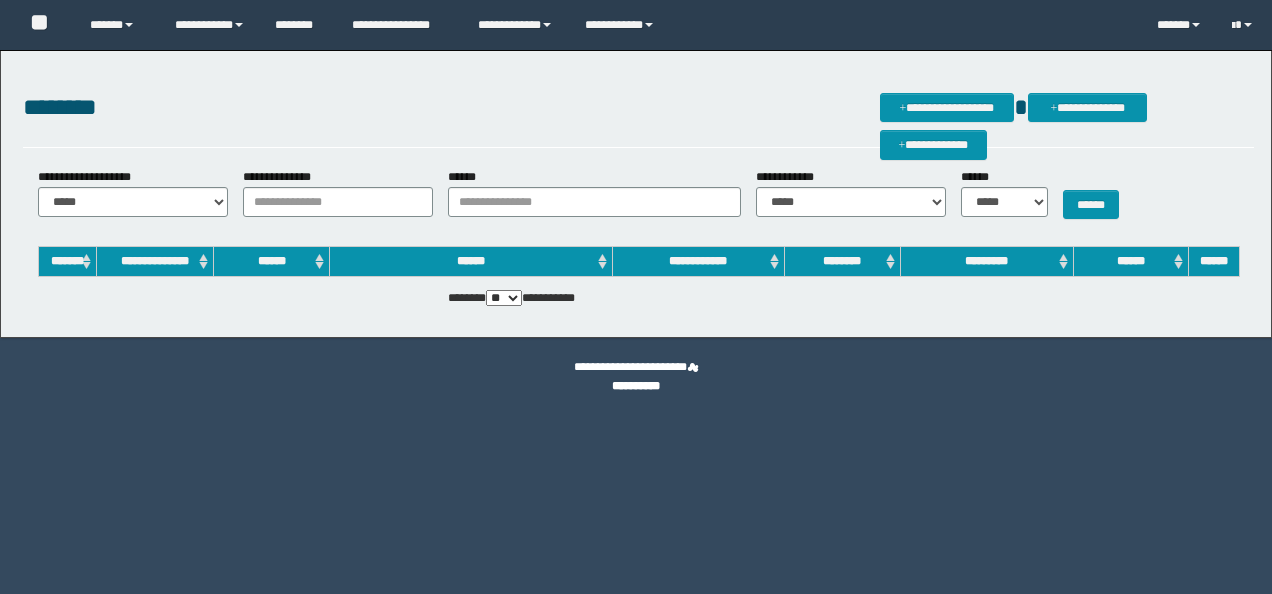 scroll, scrollTop: 0, scrollLeft: 0, axis: both 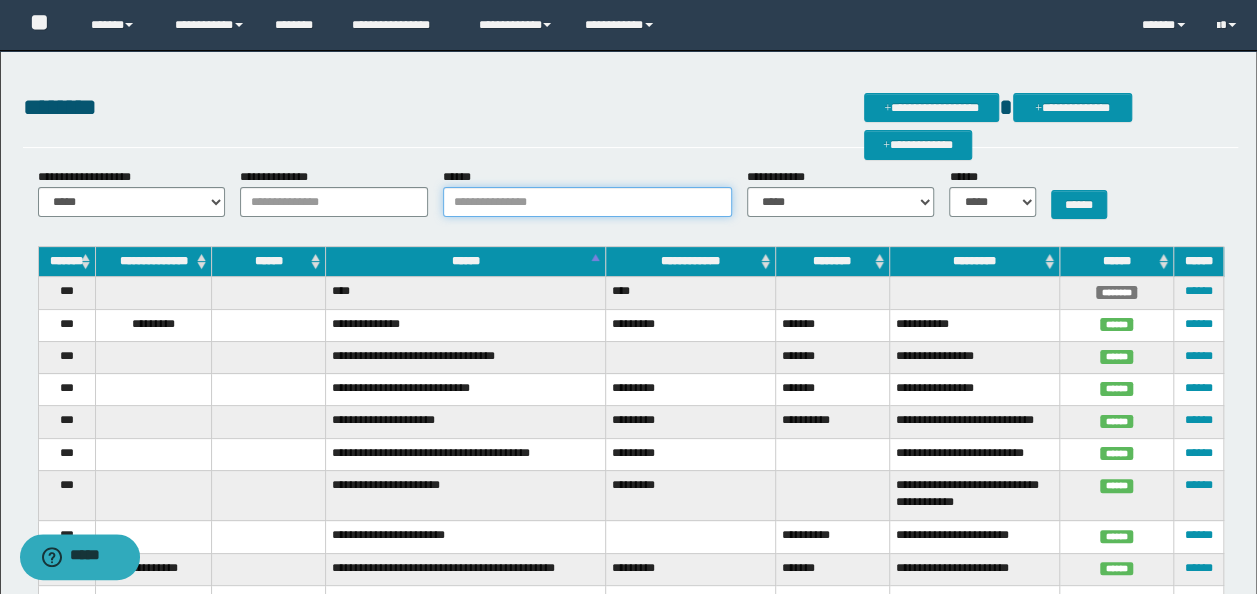 click on "******" at bounding box center [587, 202] 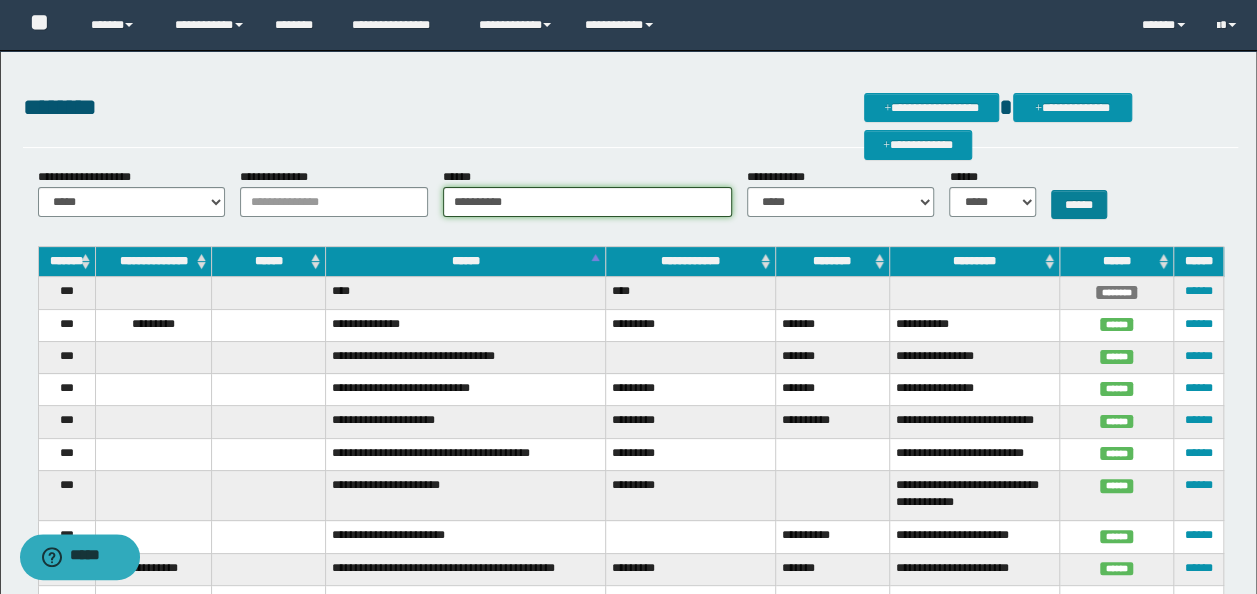 type on "**********" 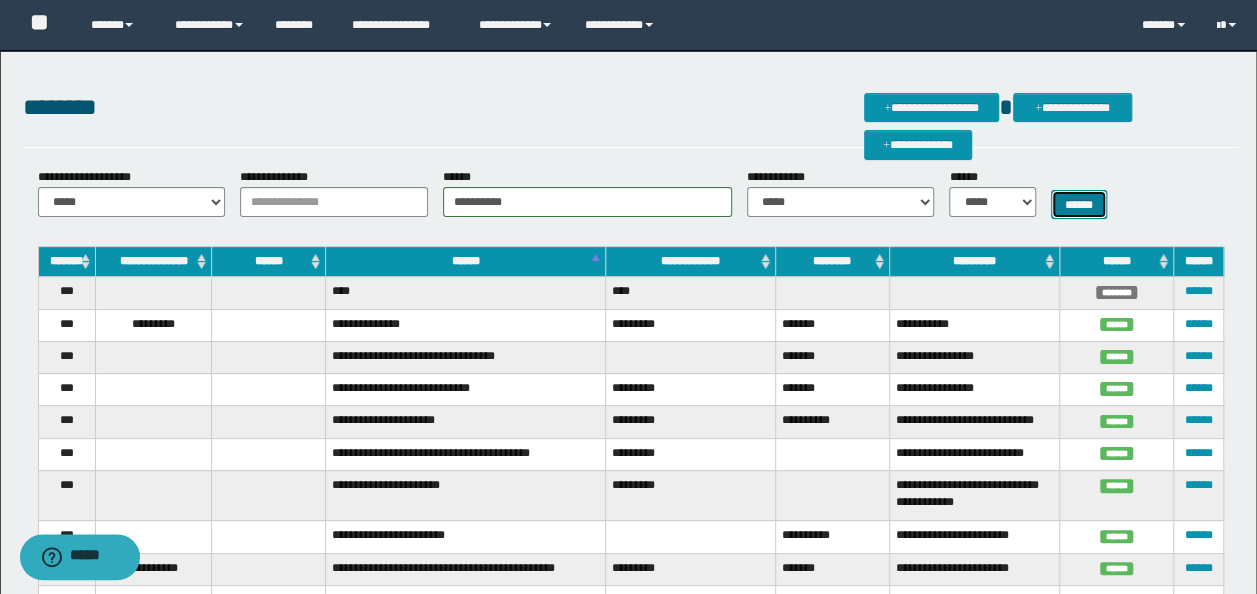 click on "******" at bounding box center [1079, 204] 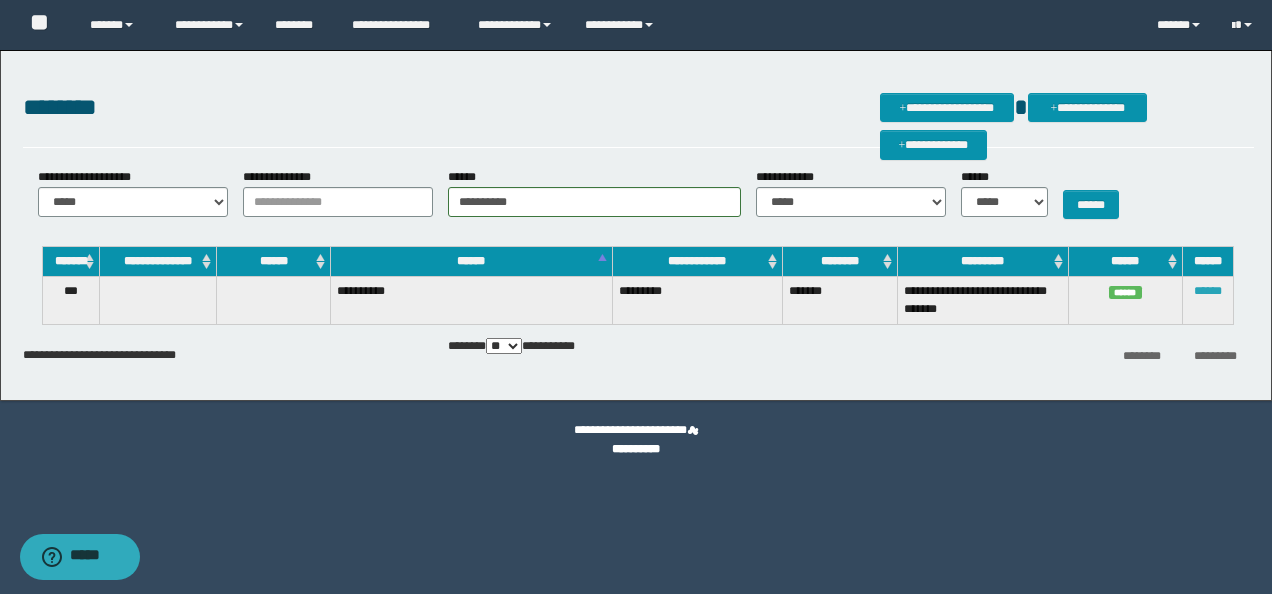 click on "******" at bounding box center [1208, 291] 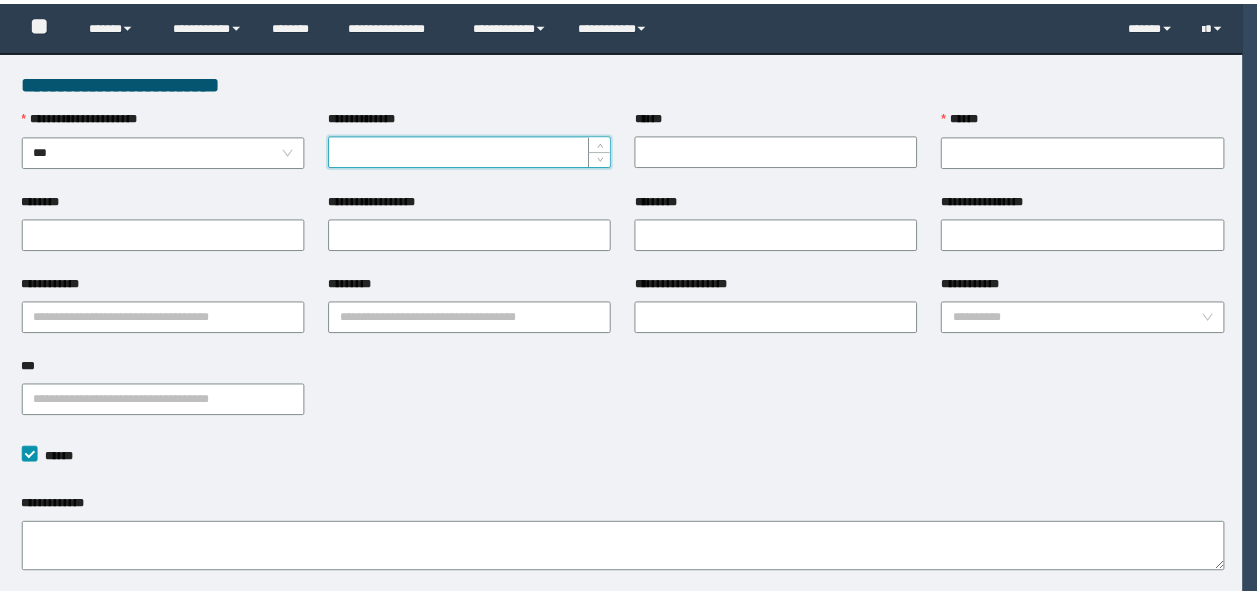 scroll, scrollTop: 0, scrollLeft: 0, axis: both 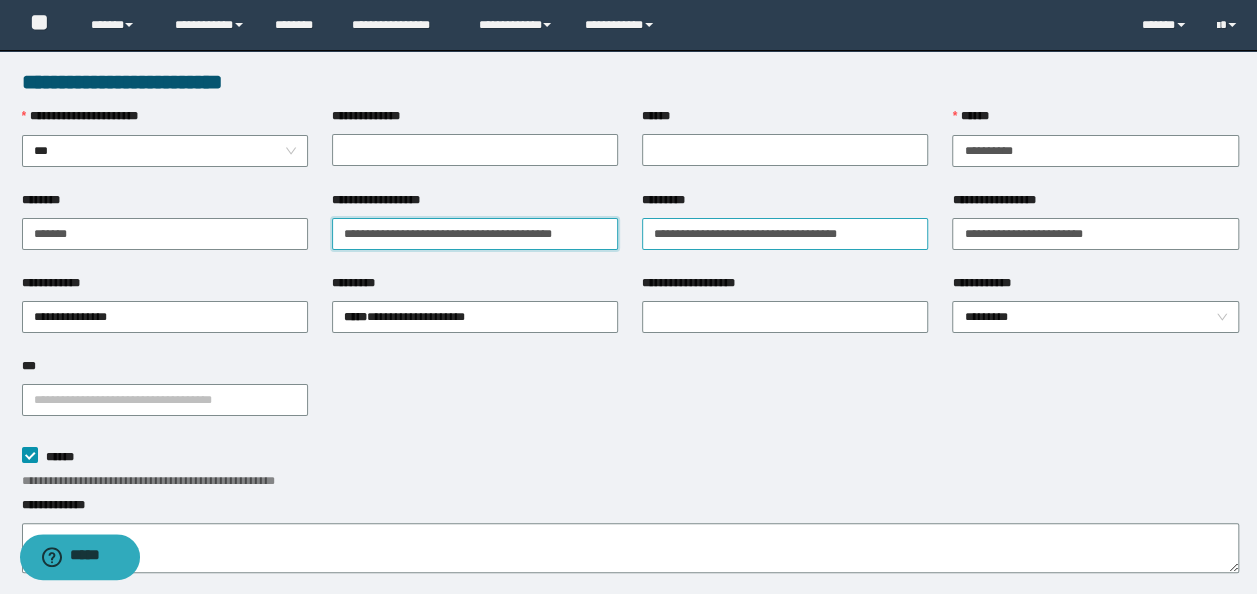 drag, startPoint x: 337, startPoint y: 240, endPoint x: 710, endPoint y: 236, distance: 373.02145 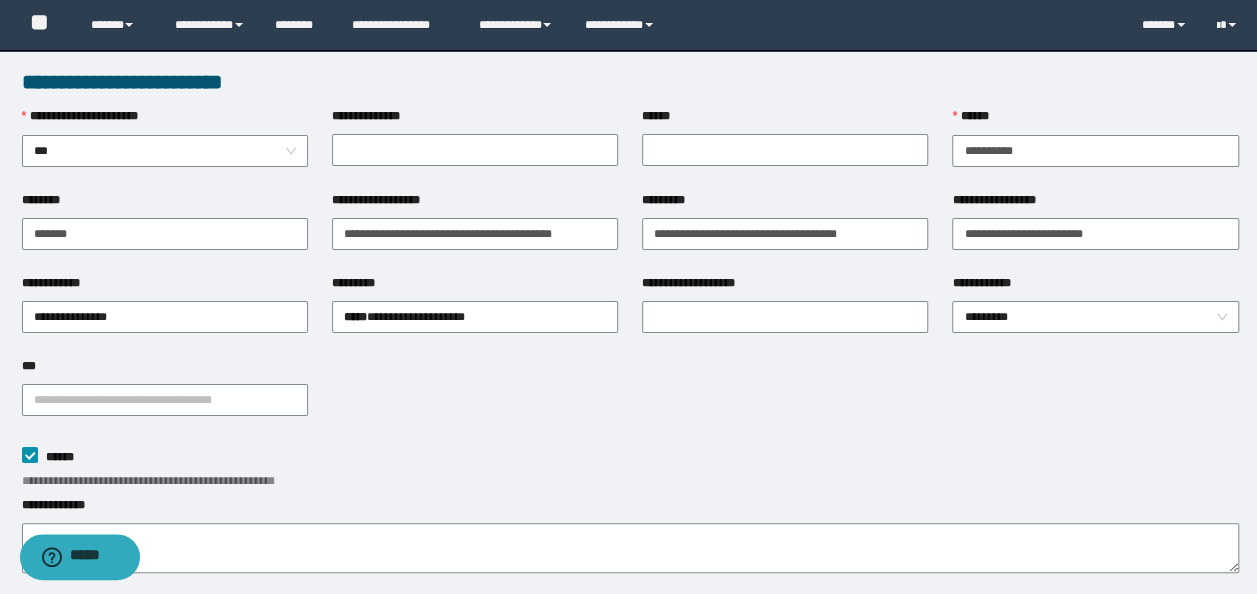 scroll, scrollTop: 0, scrollLeft: 0, axis: both 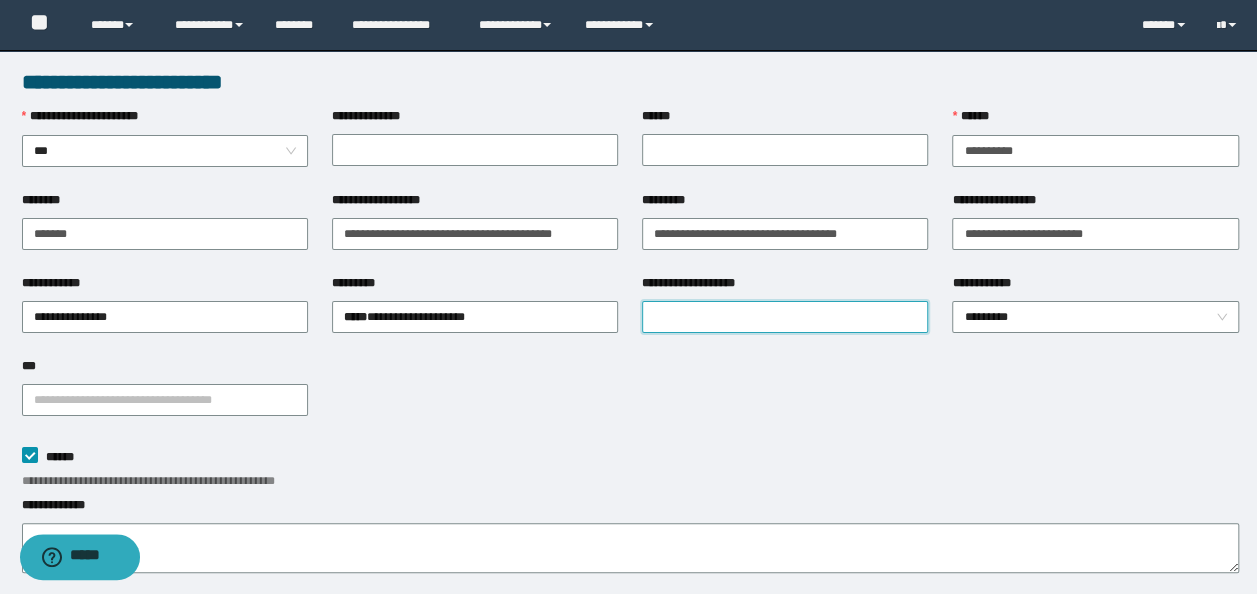 click on "**********" at bounding box center (785, 317) 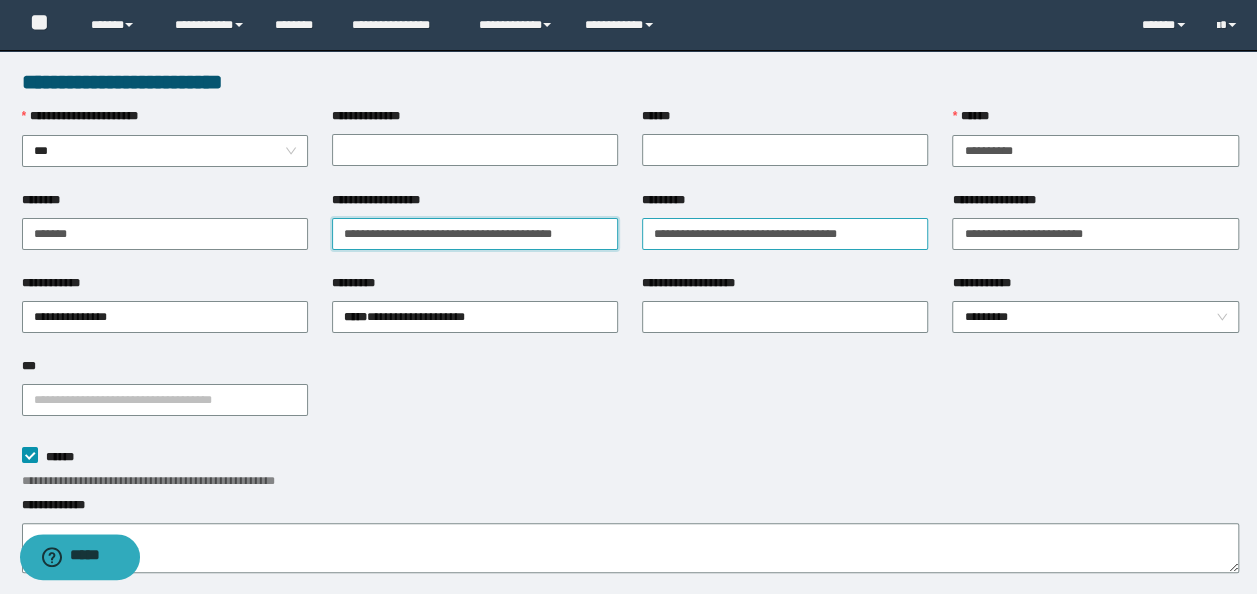 scroll, scrollTop: 0, scrollLeft: 9, axis: horizontal 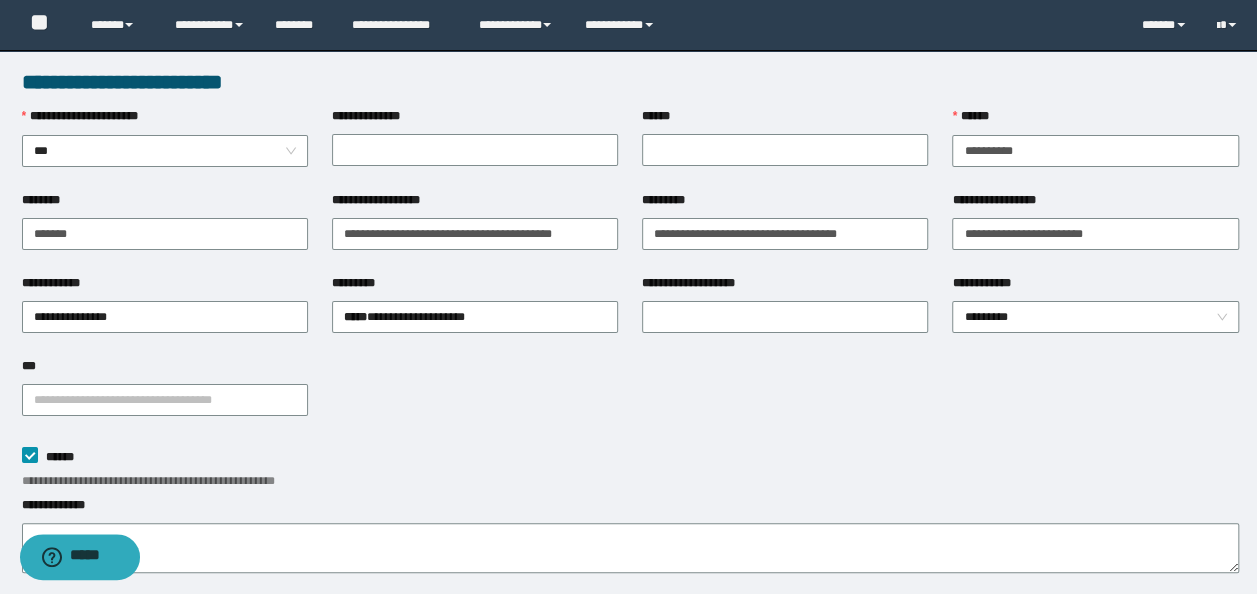 click on "**********" at bounding box center [475, 149] 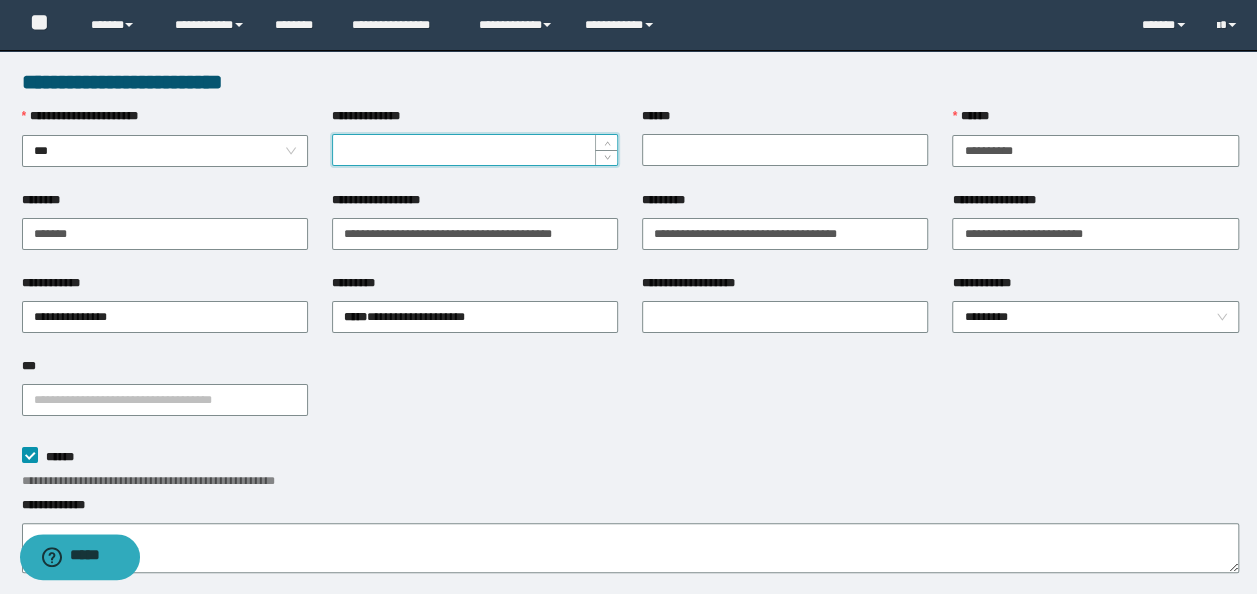 click on "**********" at bounding box center (475, 150) 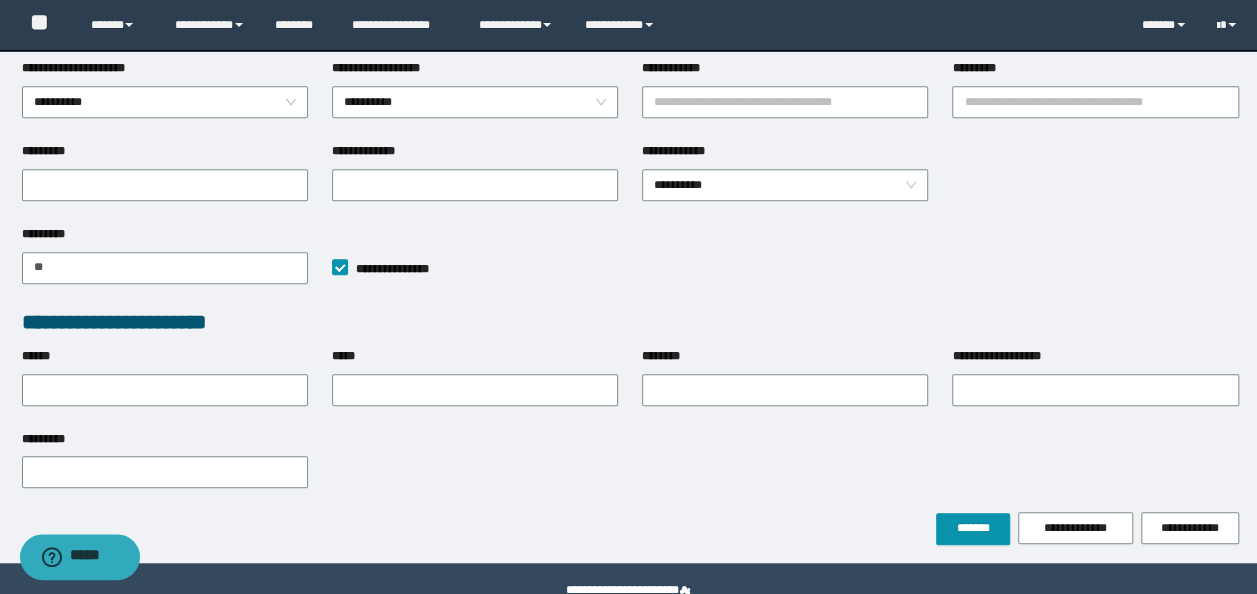 scroll, scrollTop: 622, scrollLeft: 0, axis: vertical 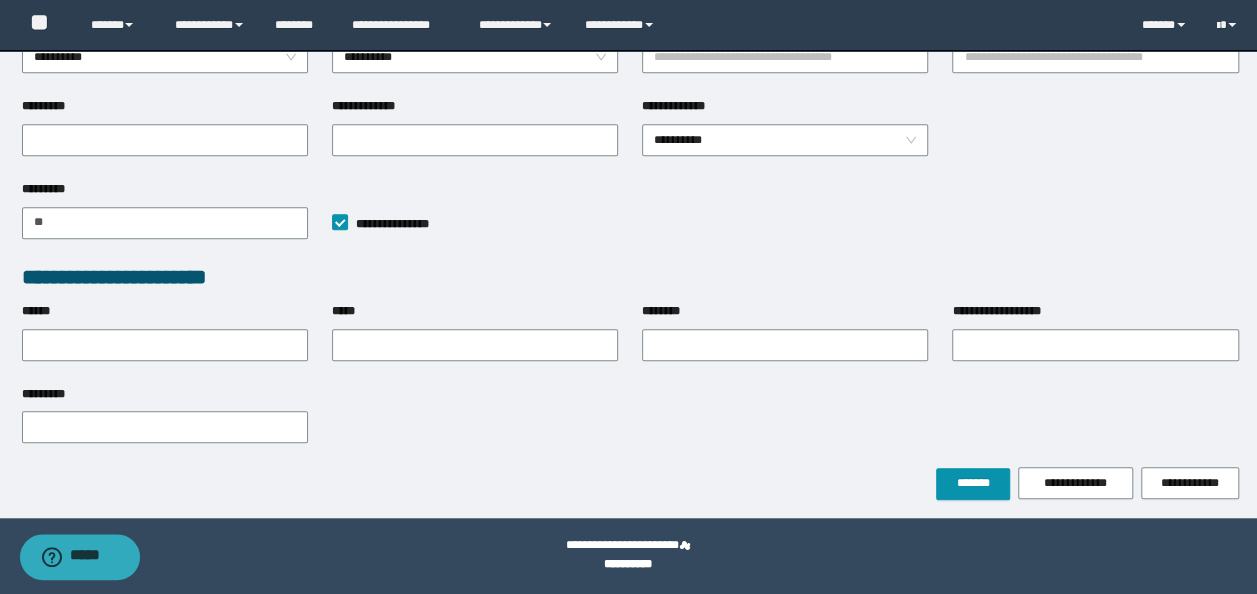type on "*********" 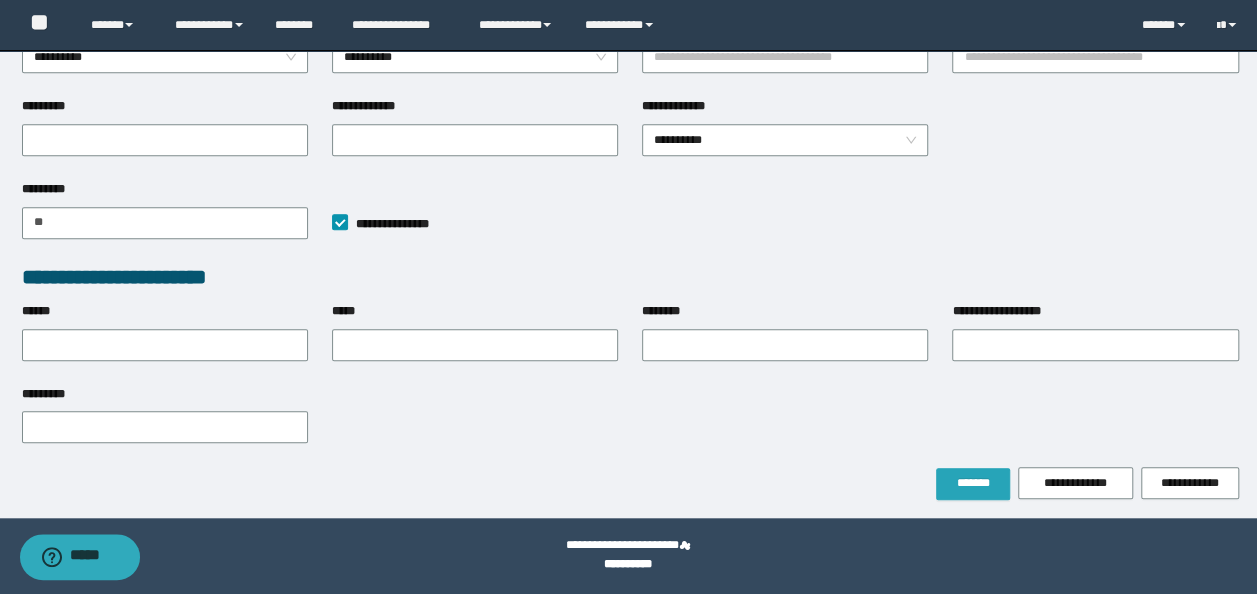 click on "*******" at bounding box center [973, 483] 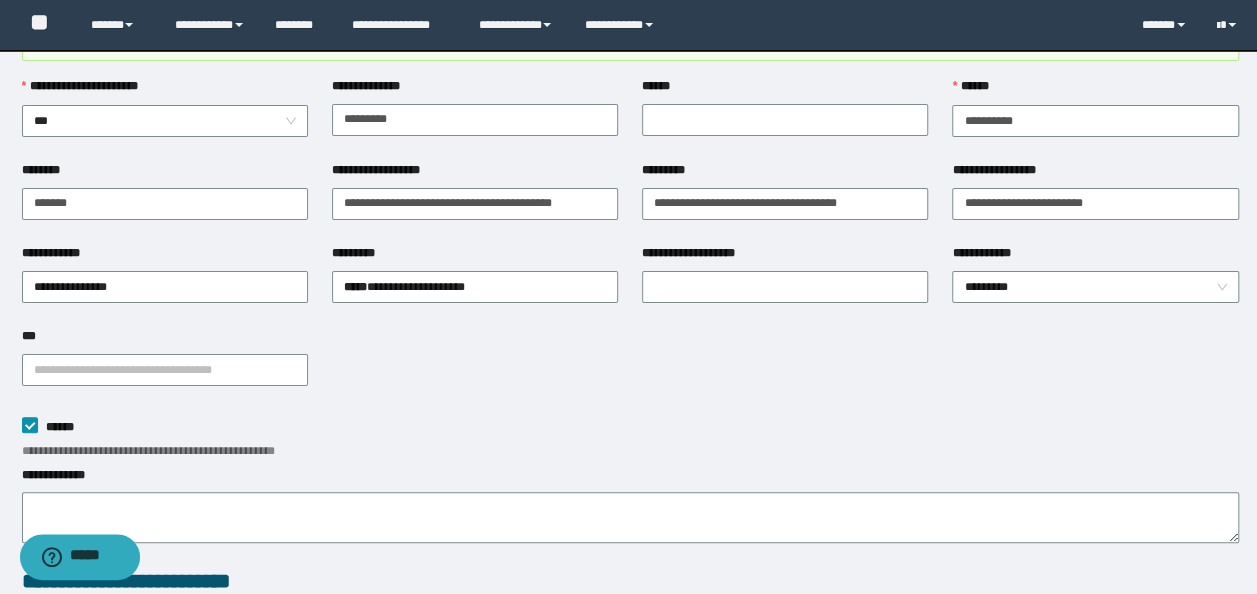 scroll, scrollTop: 0, scrollLeft: 0, axis: both 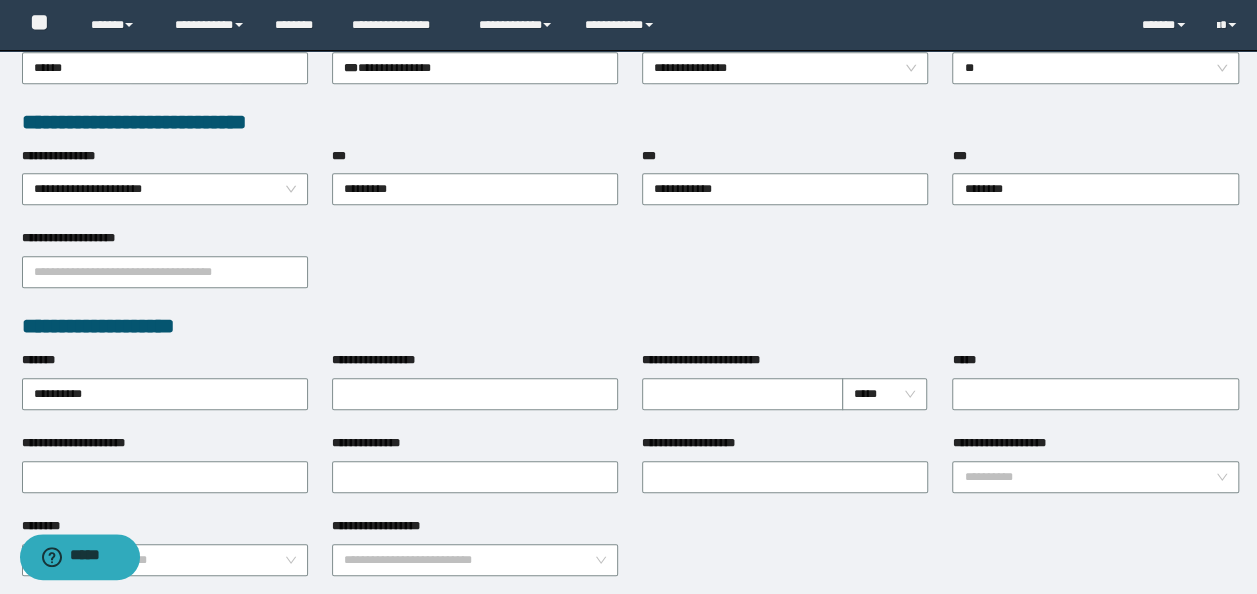 type on "*******" 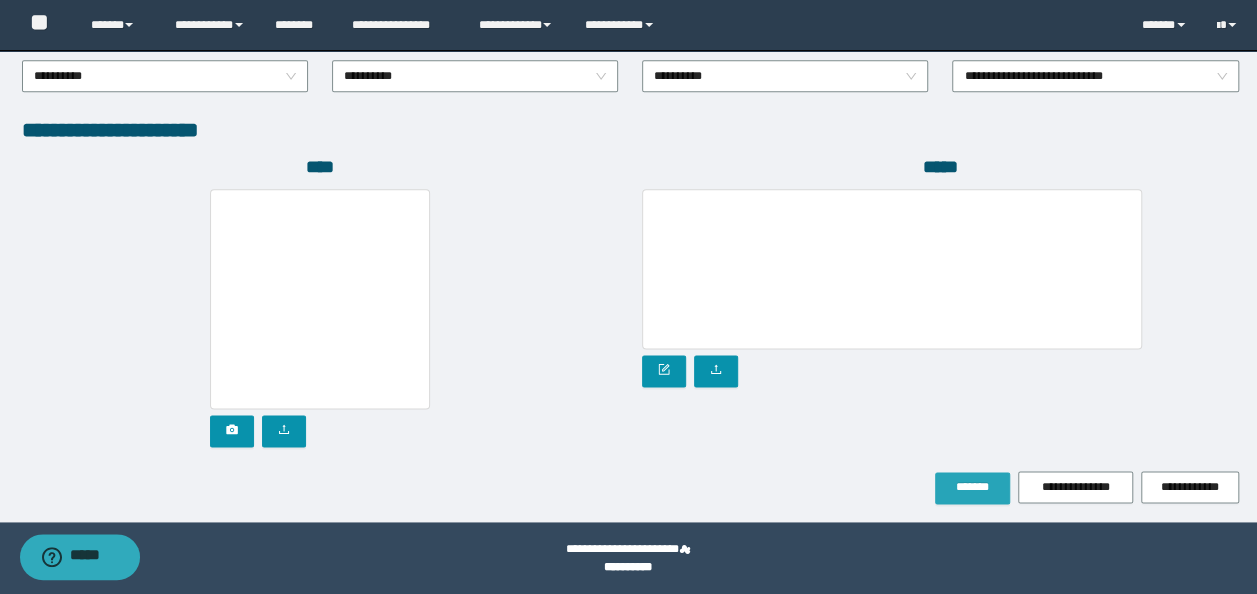 scroll, scrollTop: 1108, scrollLeft: 0, axis: vertical 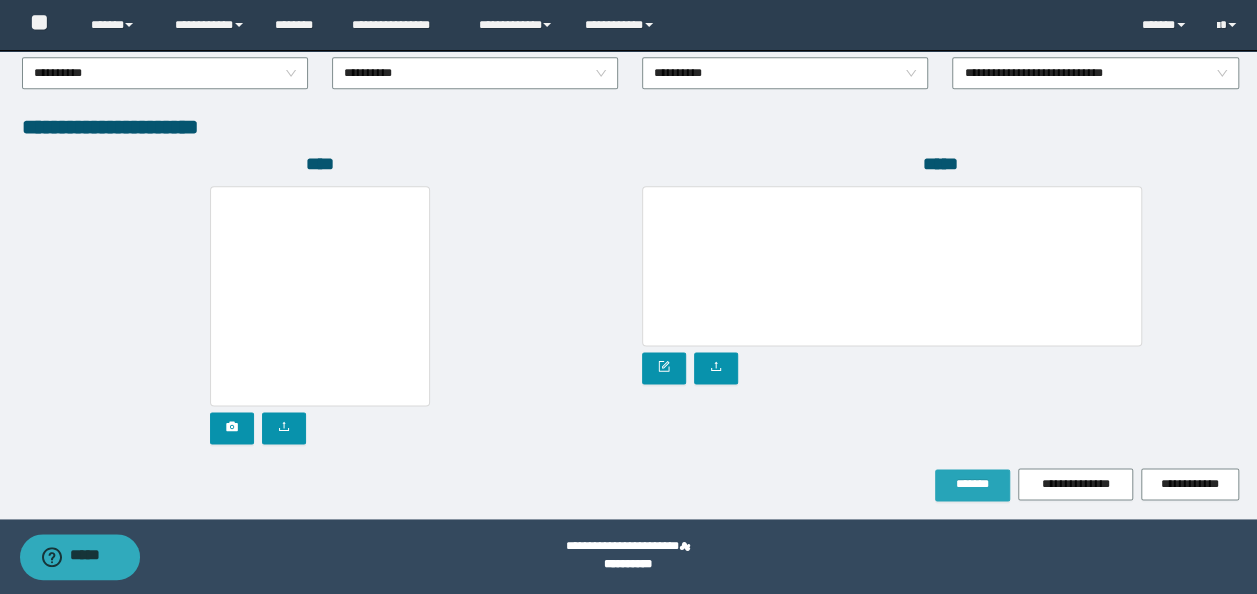 click on "*******" at bounding box center [972, 484] 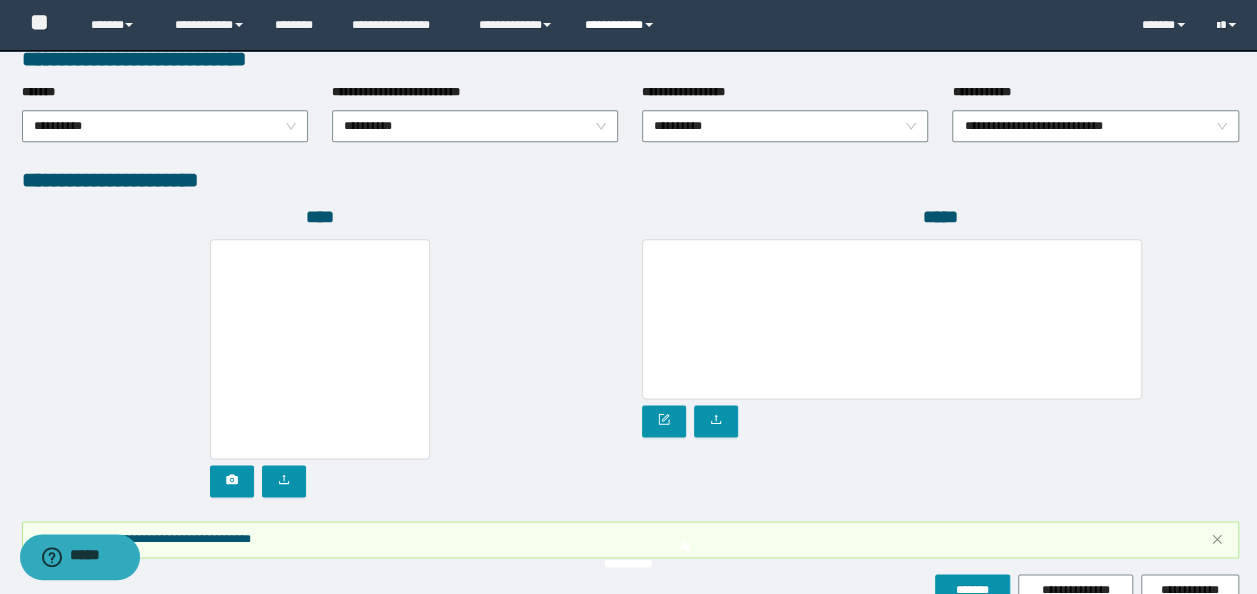 scroll, scrollTop: 1160, scrollLeft: 0, axis: vertical 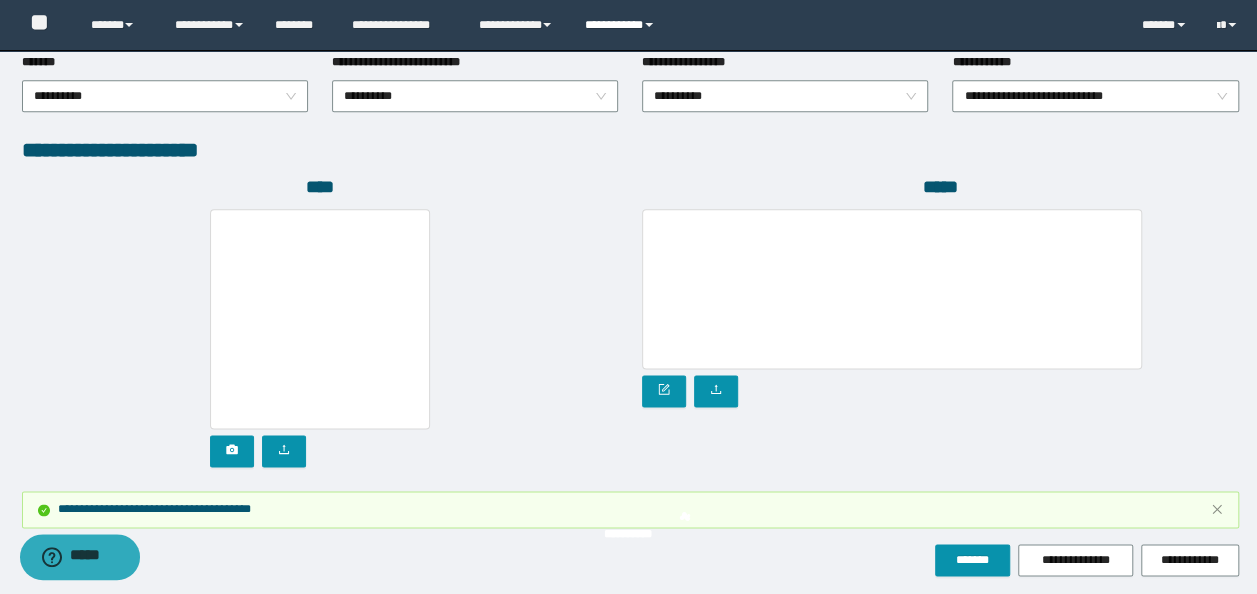 click on "**********" at bounding box center [622, 25] 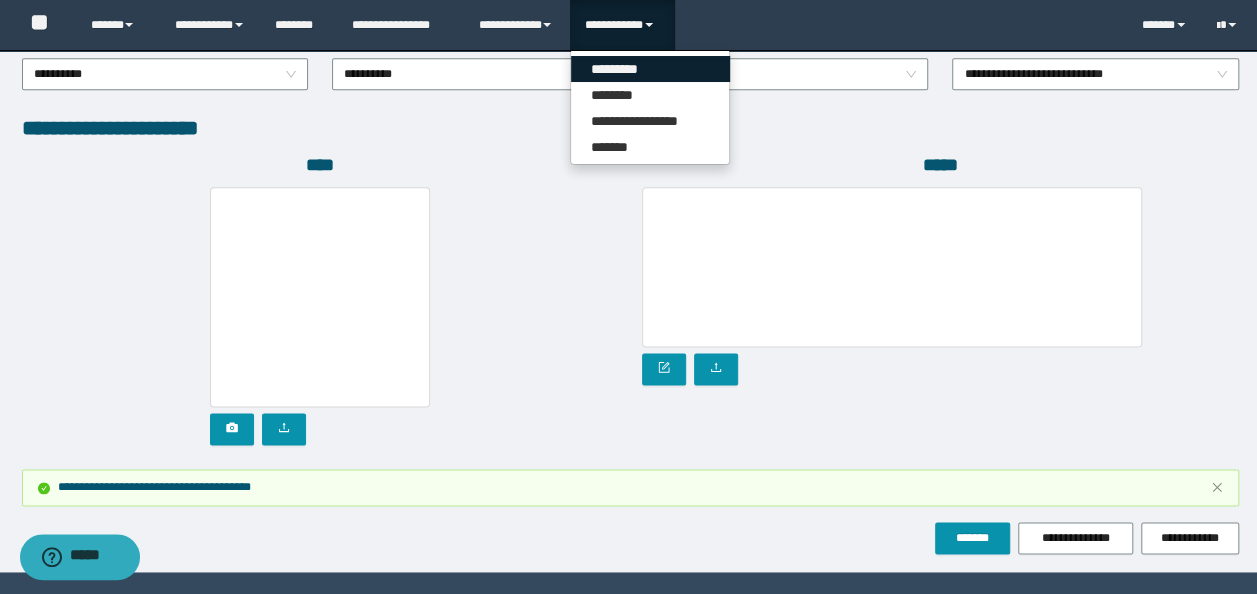 click on "*********" at bounding box center [650, 69] 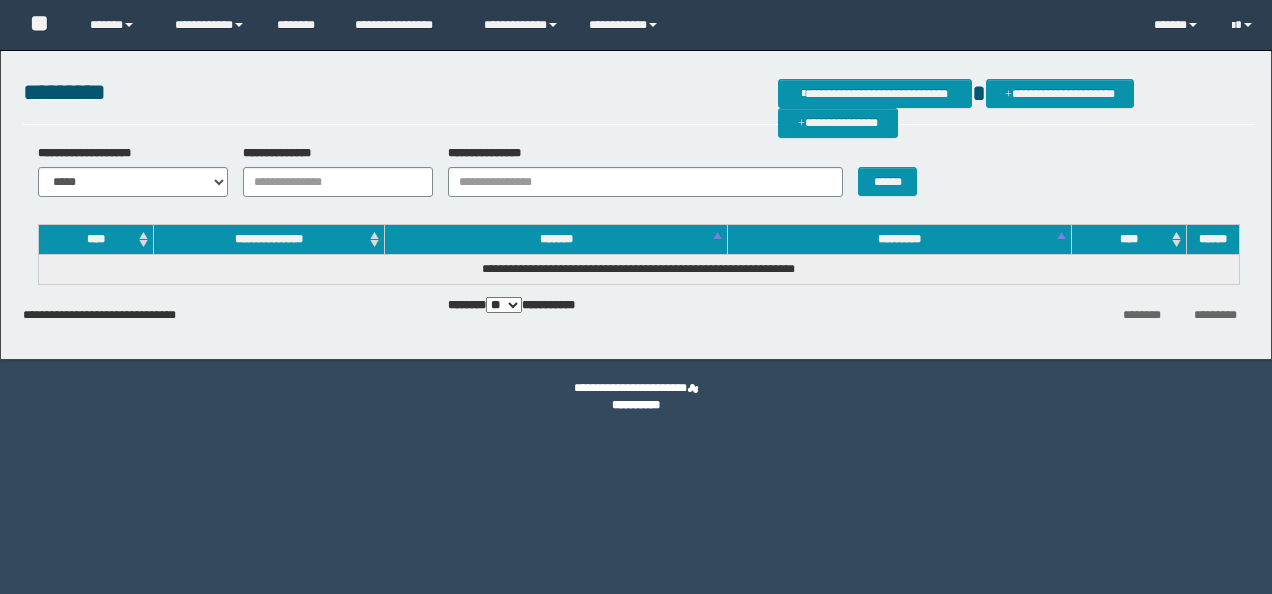 scroll, scrollTop: 0, scrollLeft: 0, axis: both 